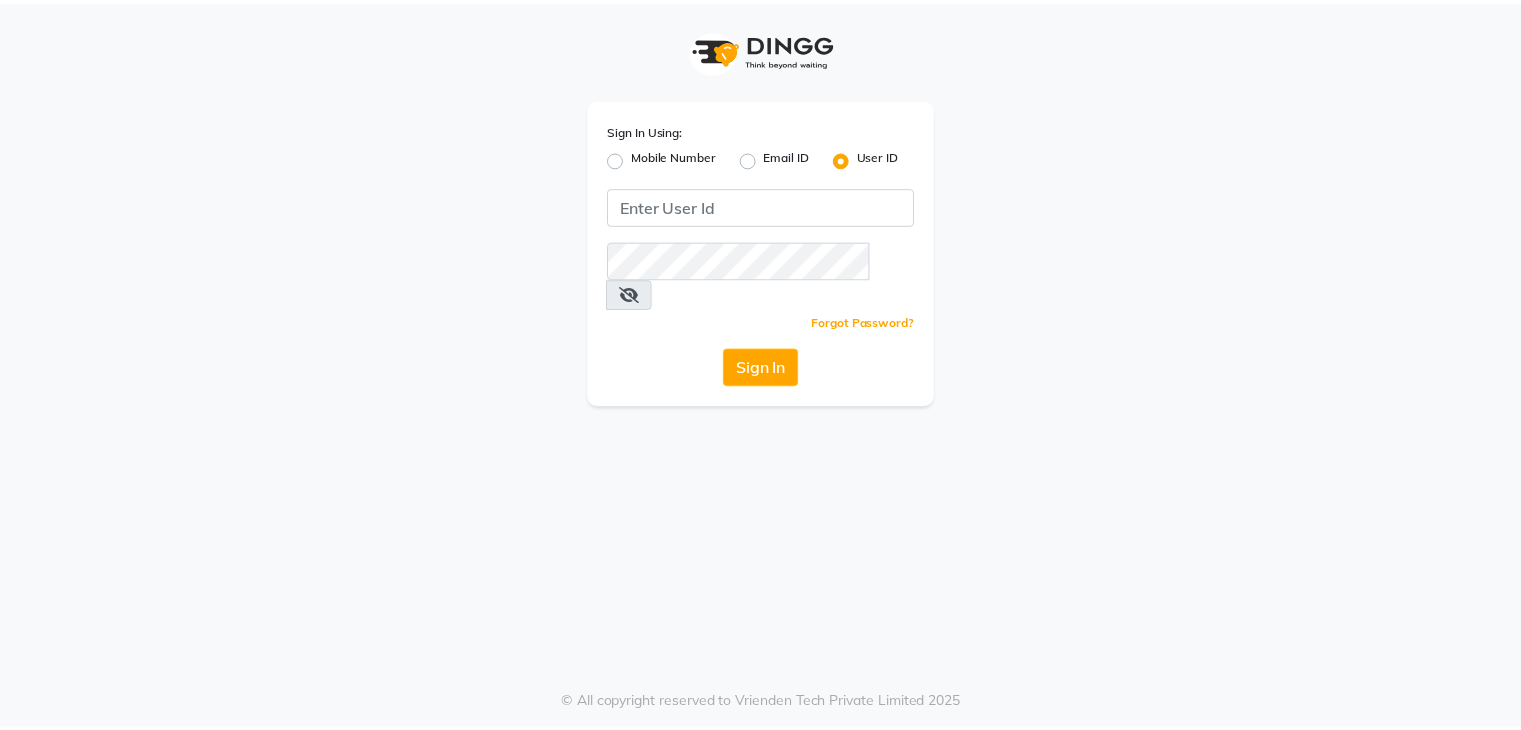 scroll, scrollTop: 0, scrollLeft: 0, axis: both 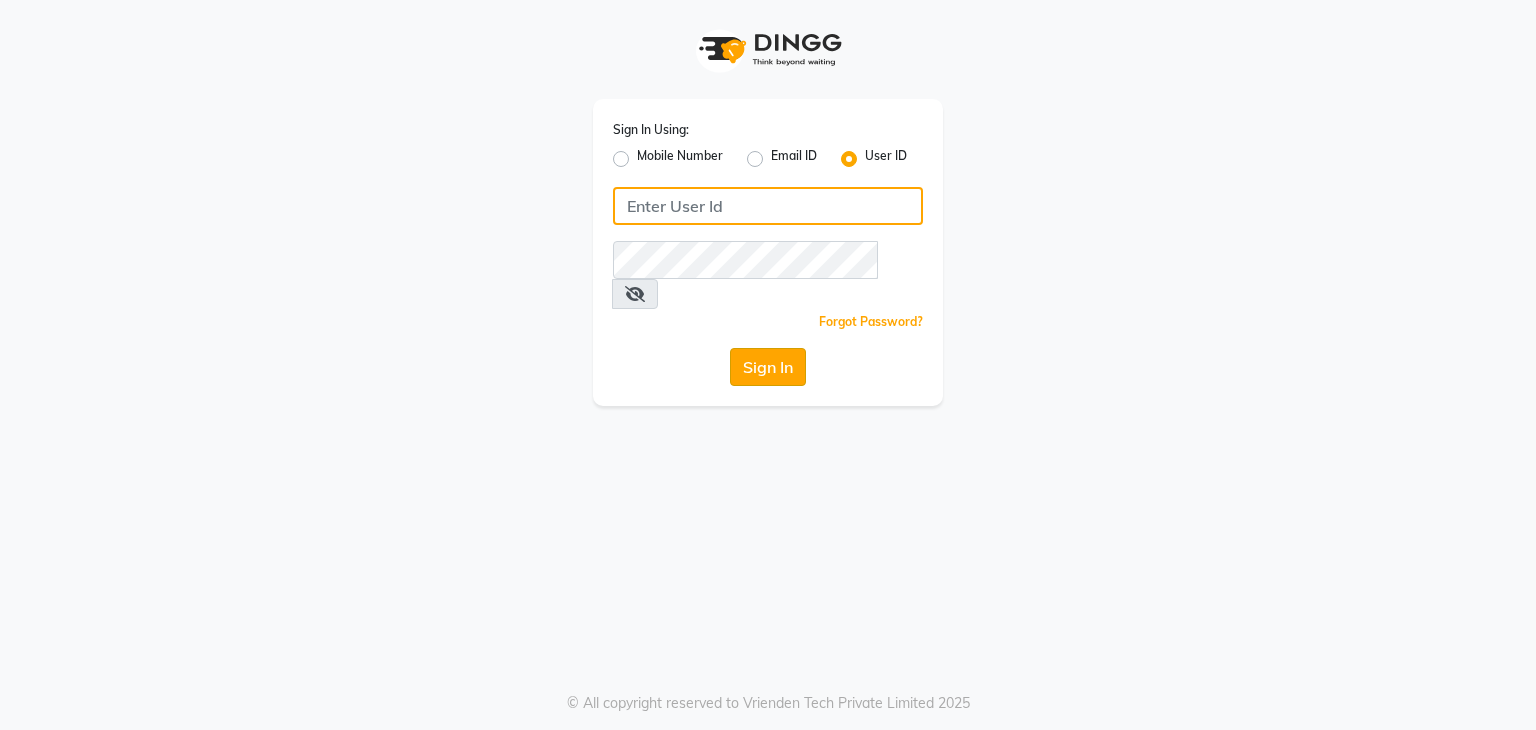 type on "embellishunisexsalon" 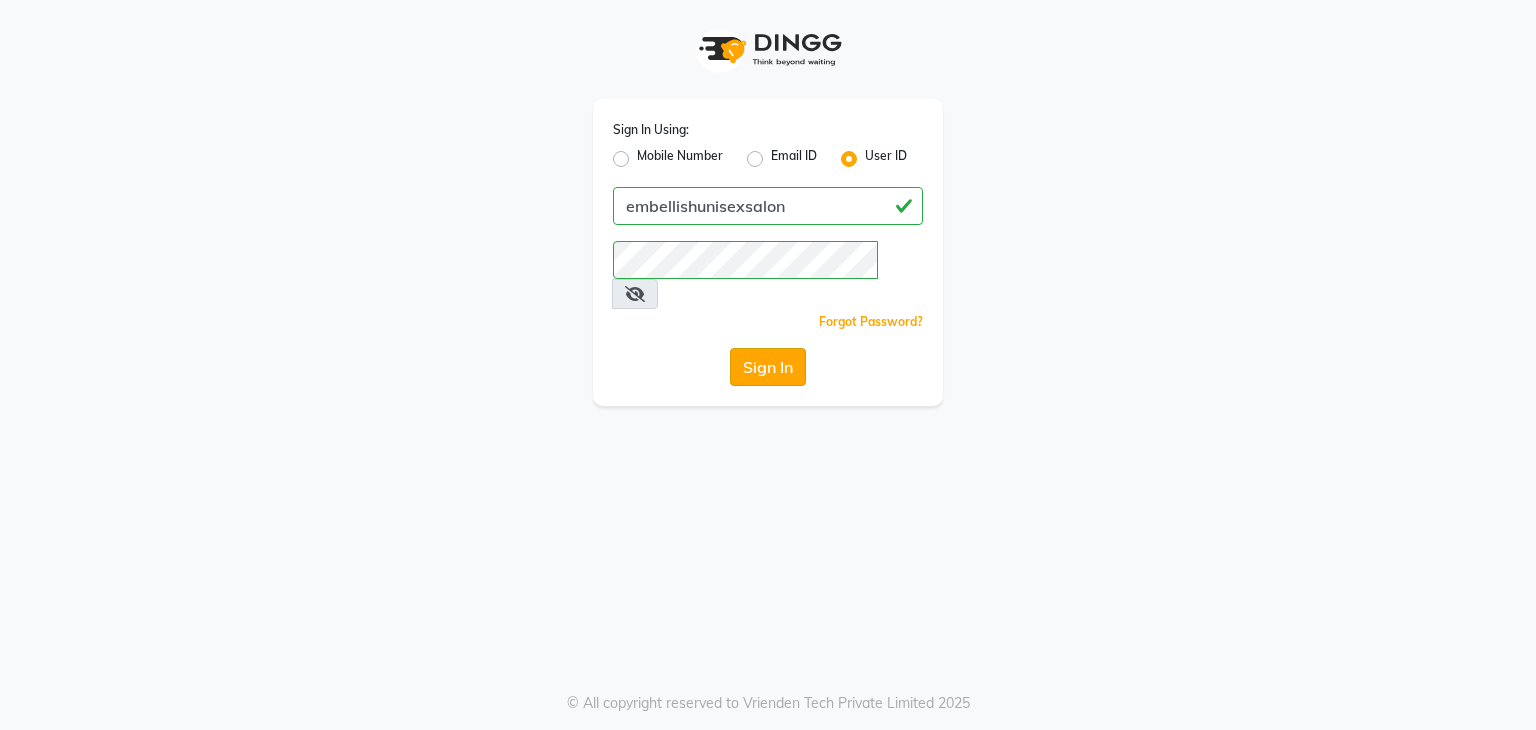 click on "Sign In" 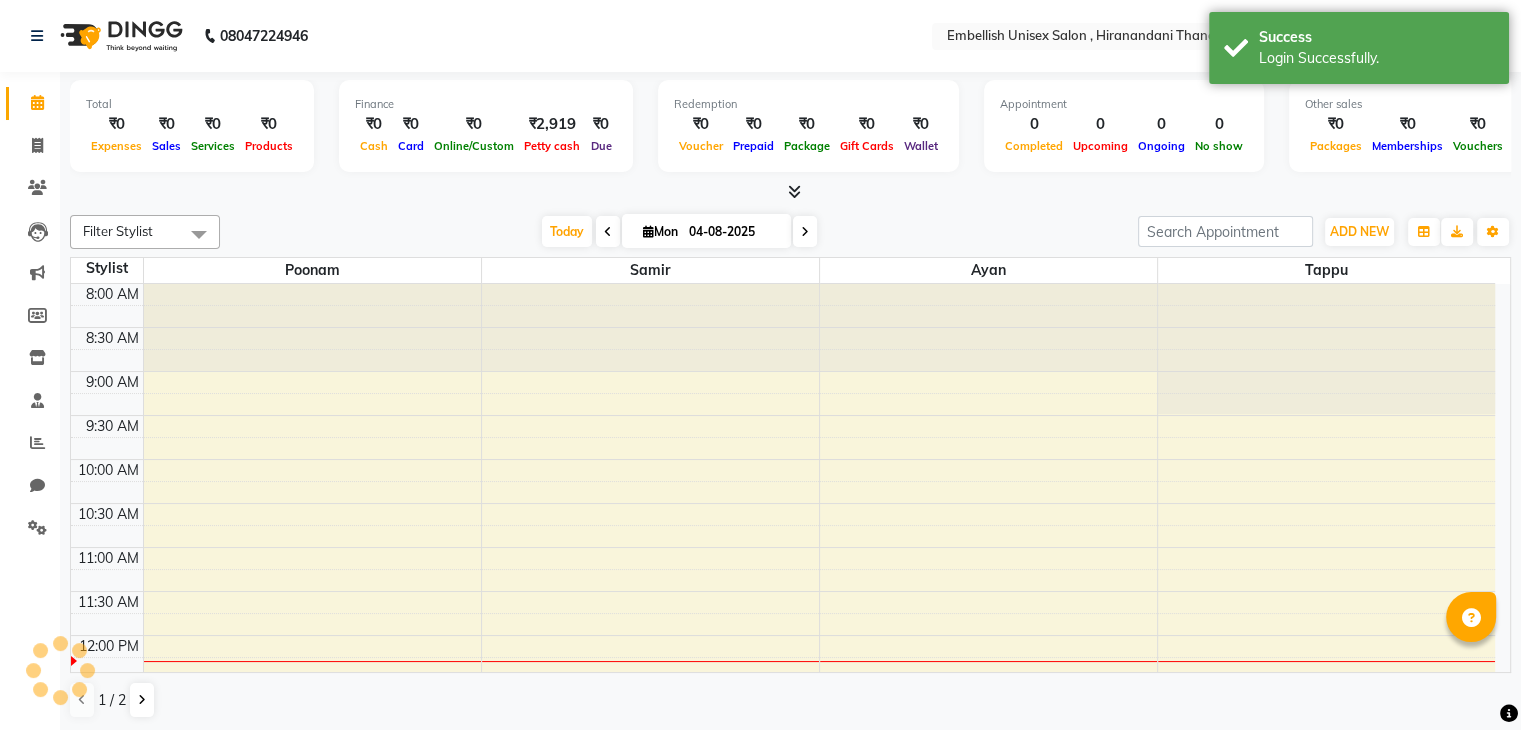 scroll, scrollTop: 0, scrollLeft: 0, axis: both 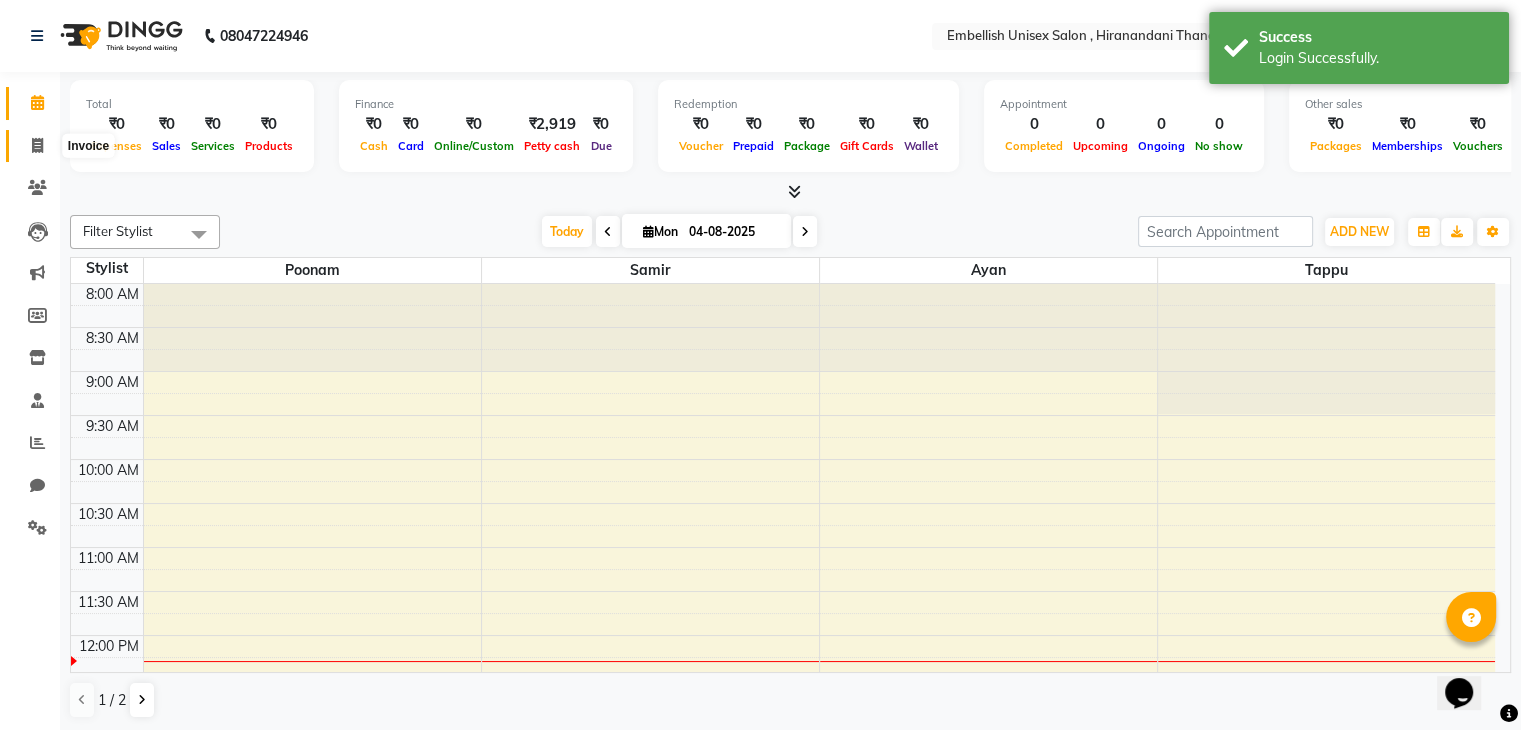 click 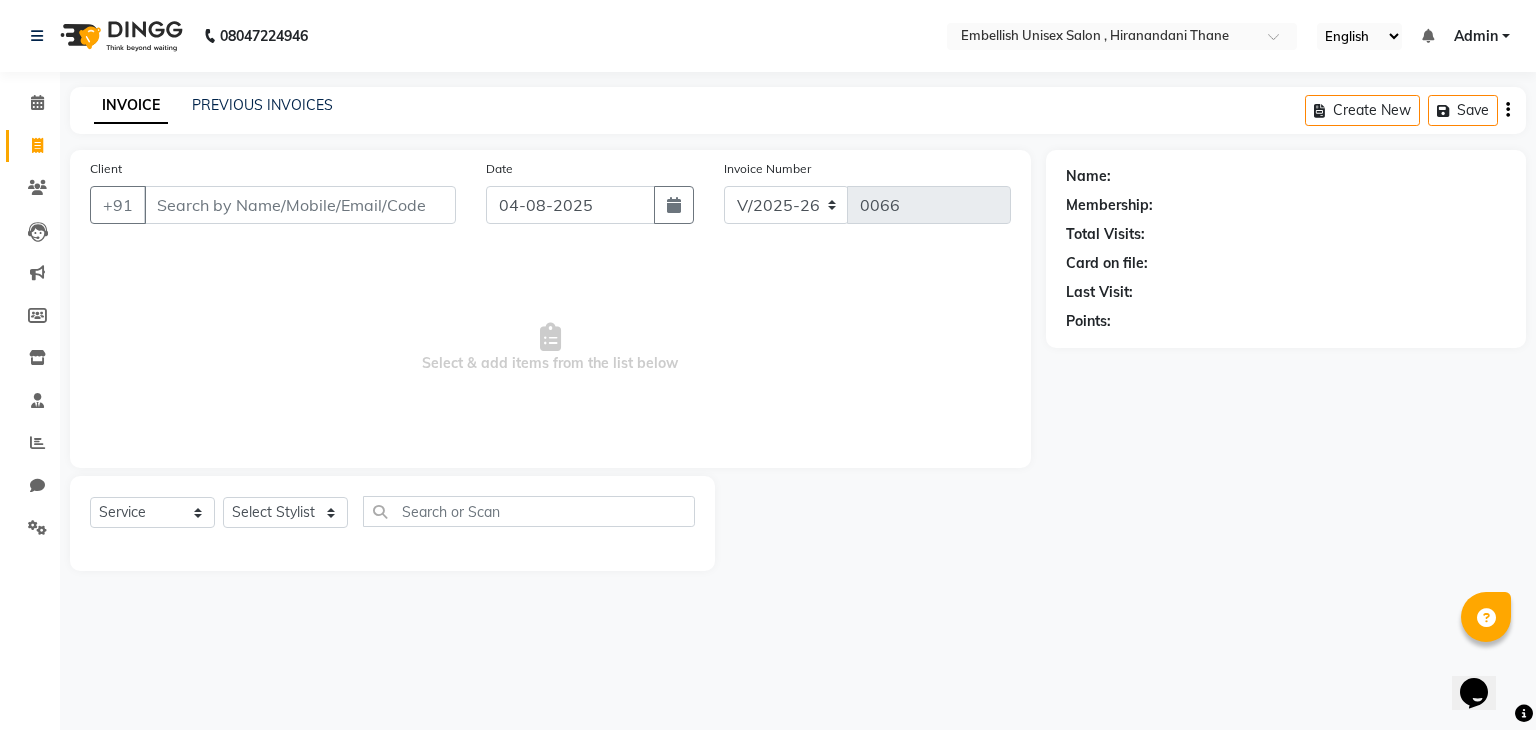 click on "Client" at bounding box center [300, 205] 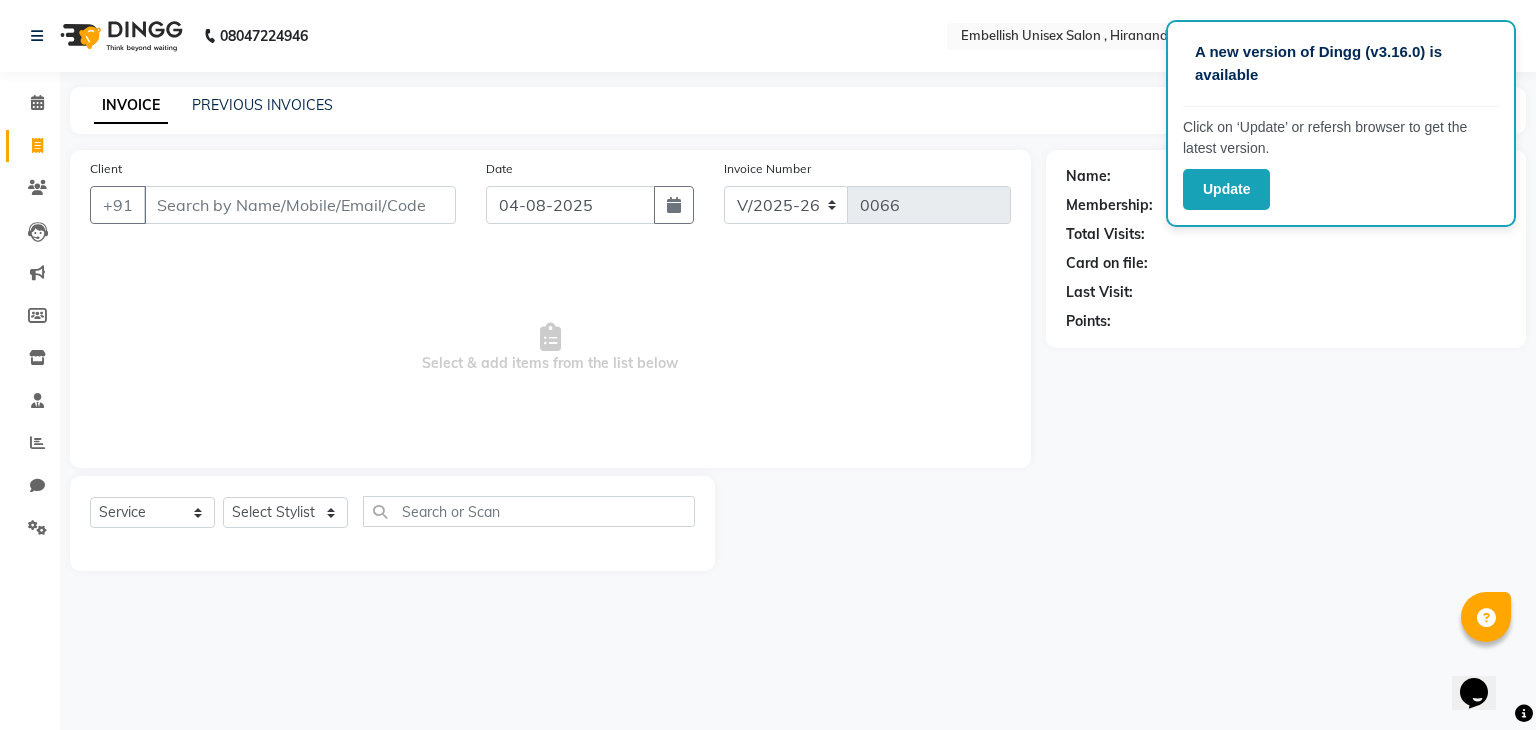 click on "Client" at bounding box center (300, 205) 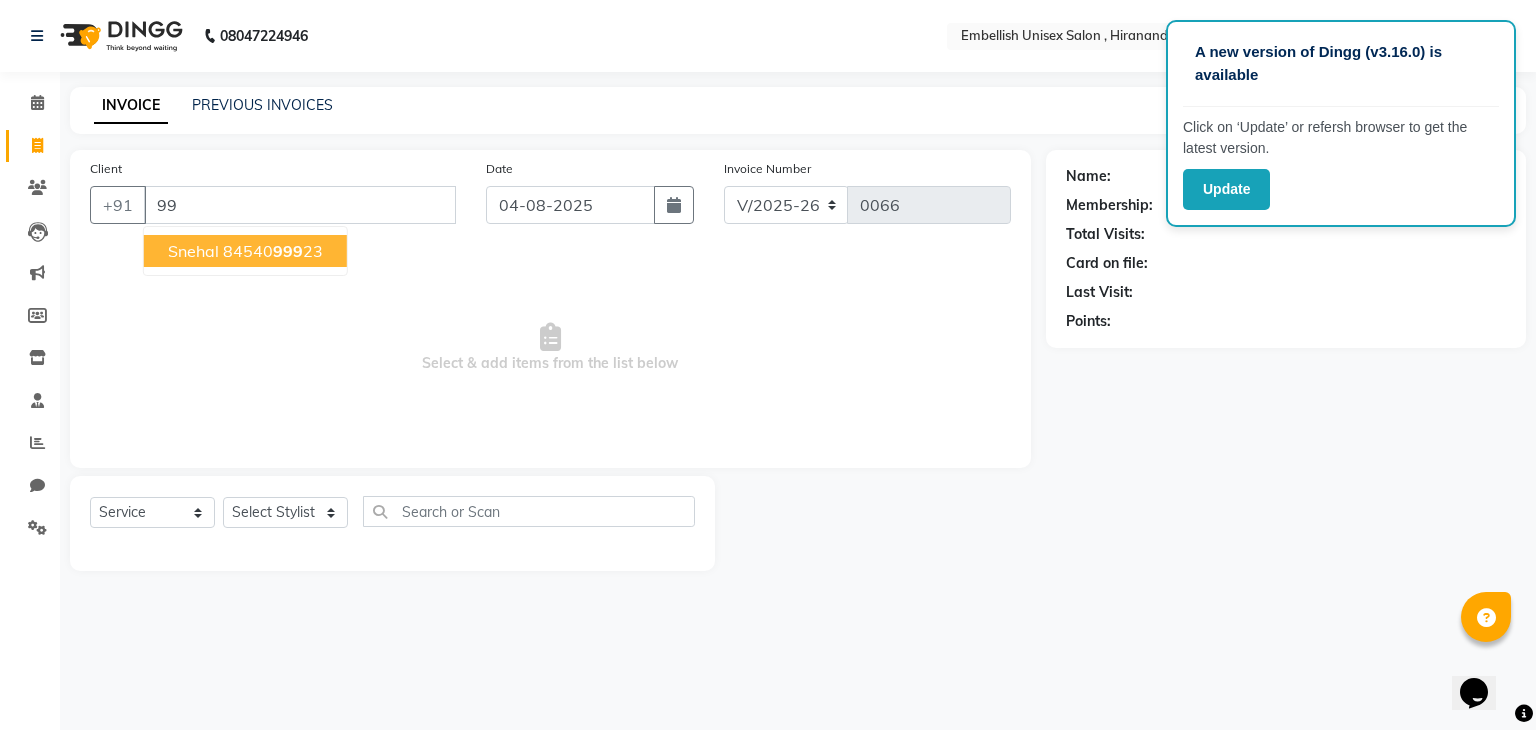 type on "9" 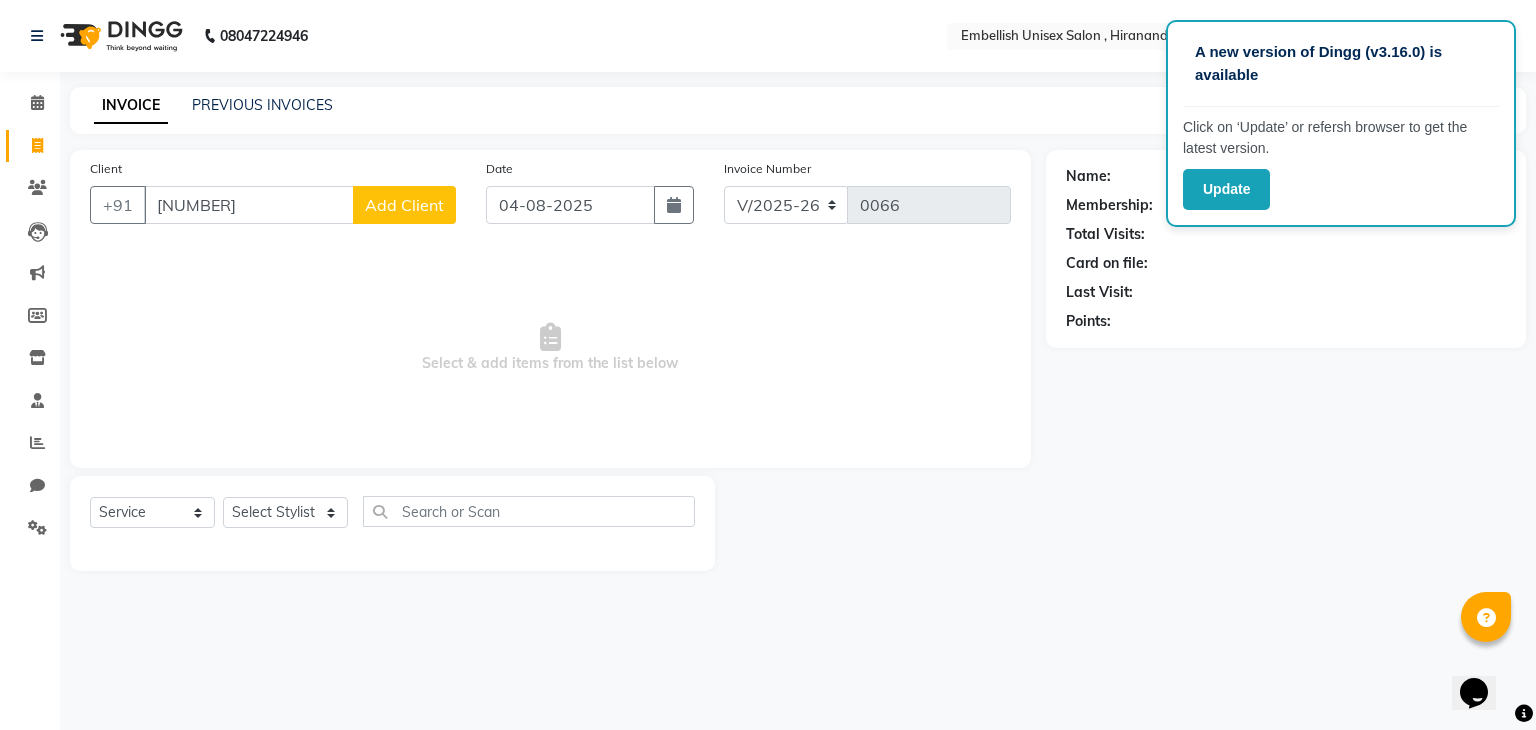type on "[NUMBER]" 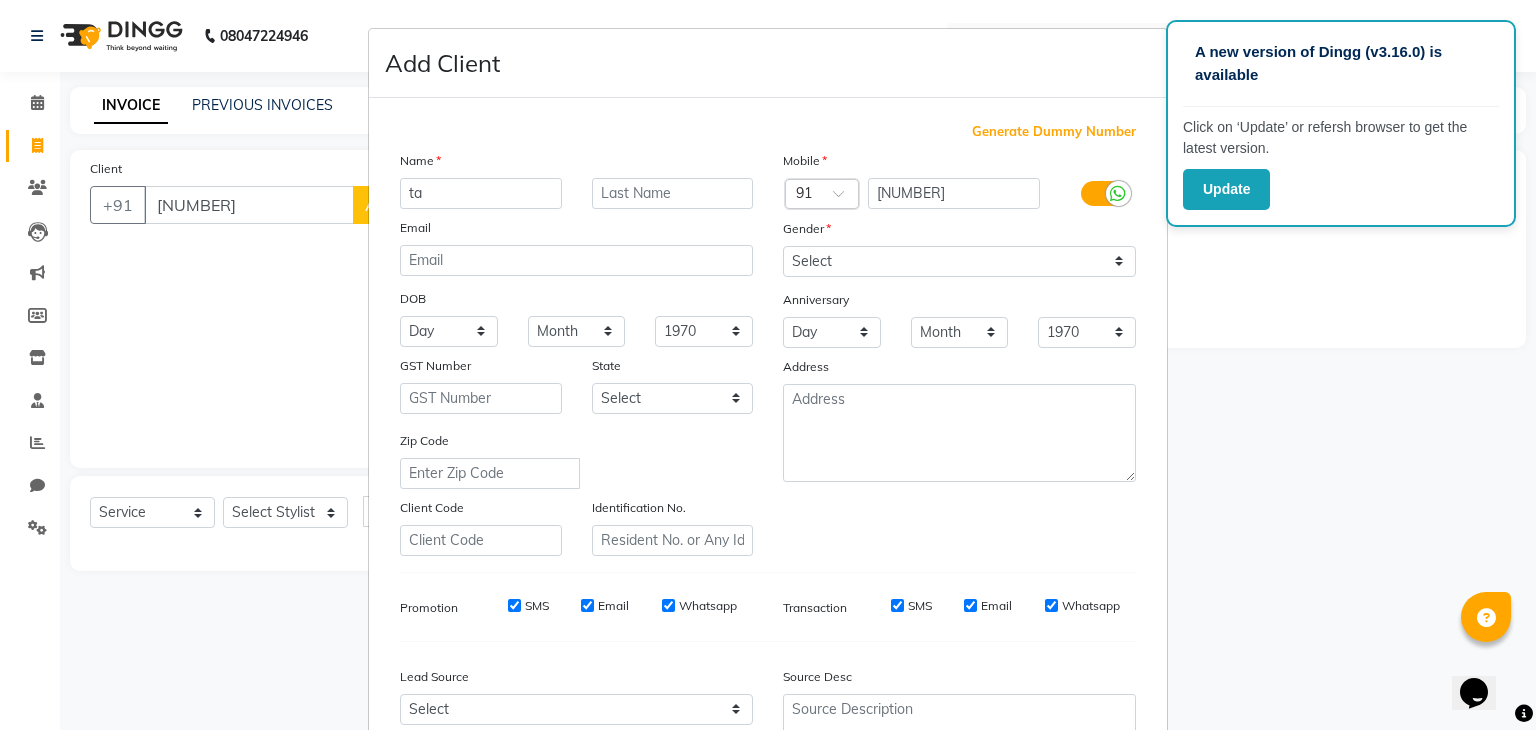 type on "t" 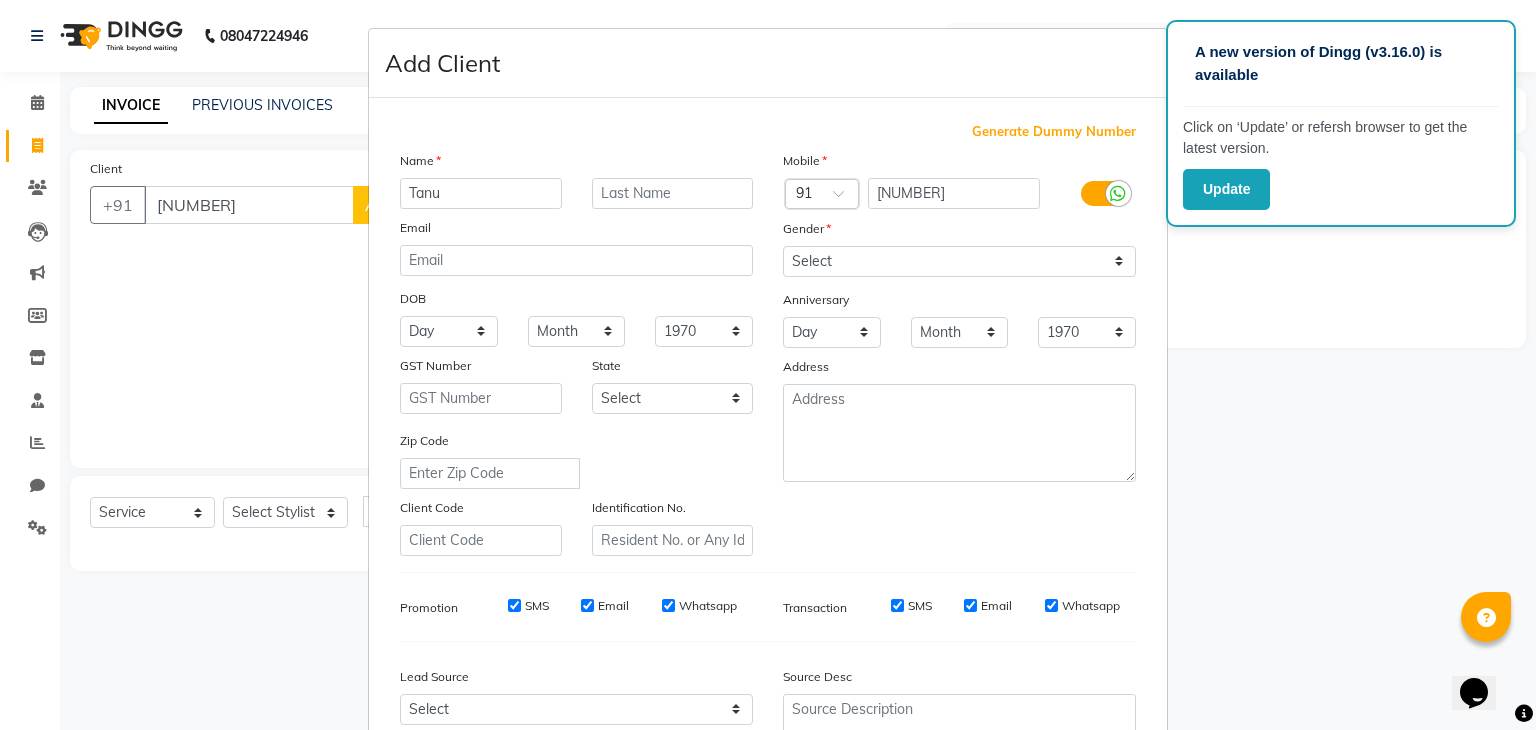 type on "Tanu" 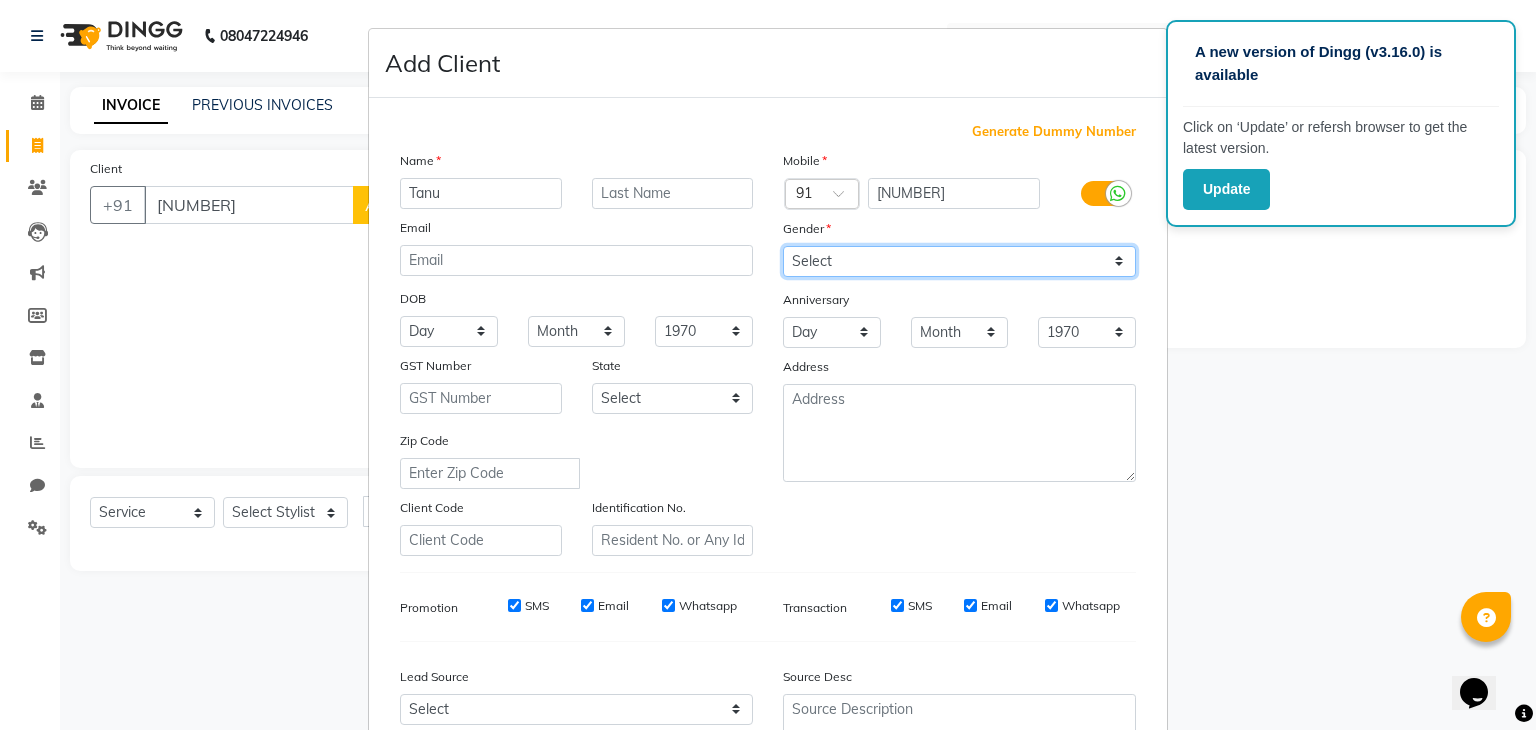 click on "Select Male Female Other Prefer Not To Say" at bounding box center (959, 261) 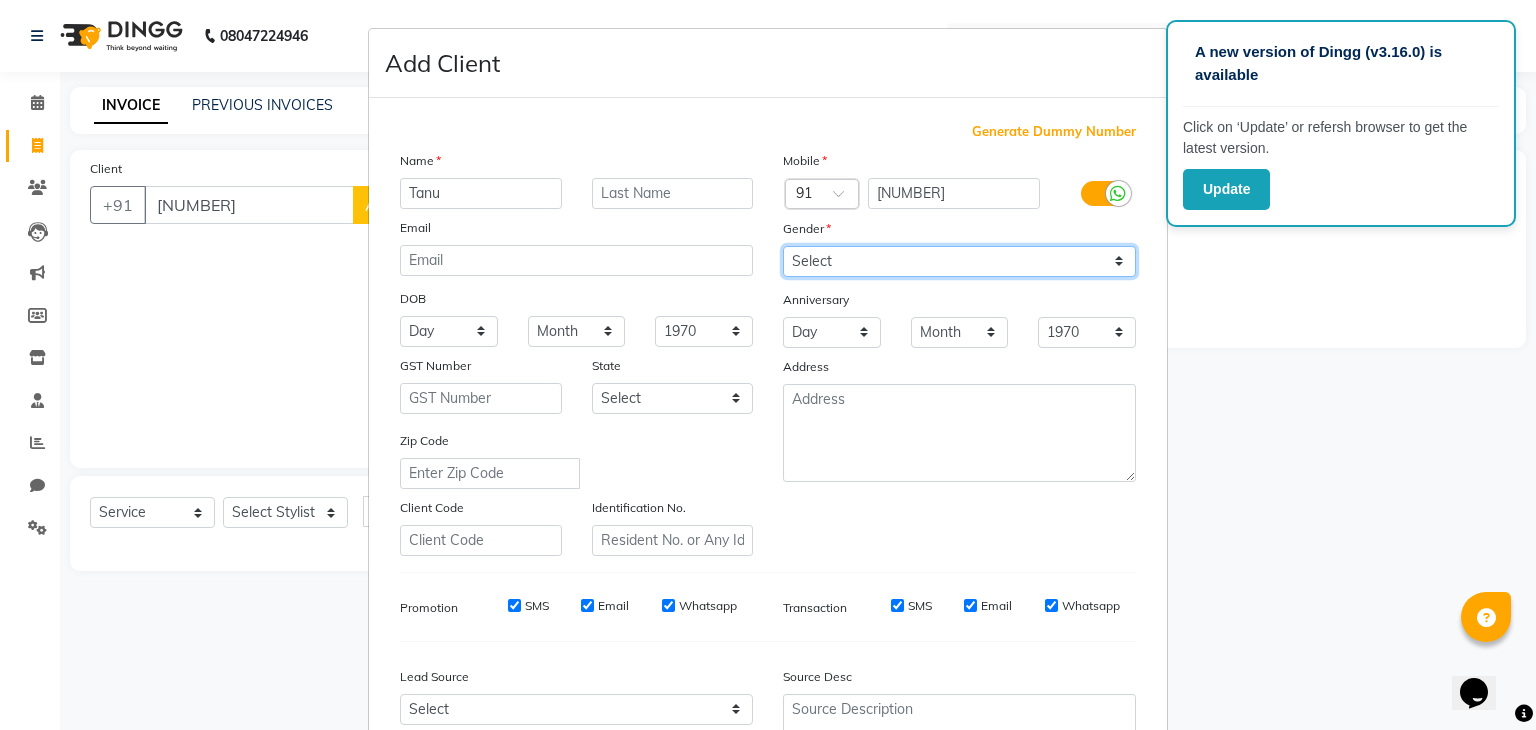 select on "female" 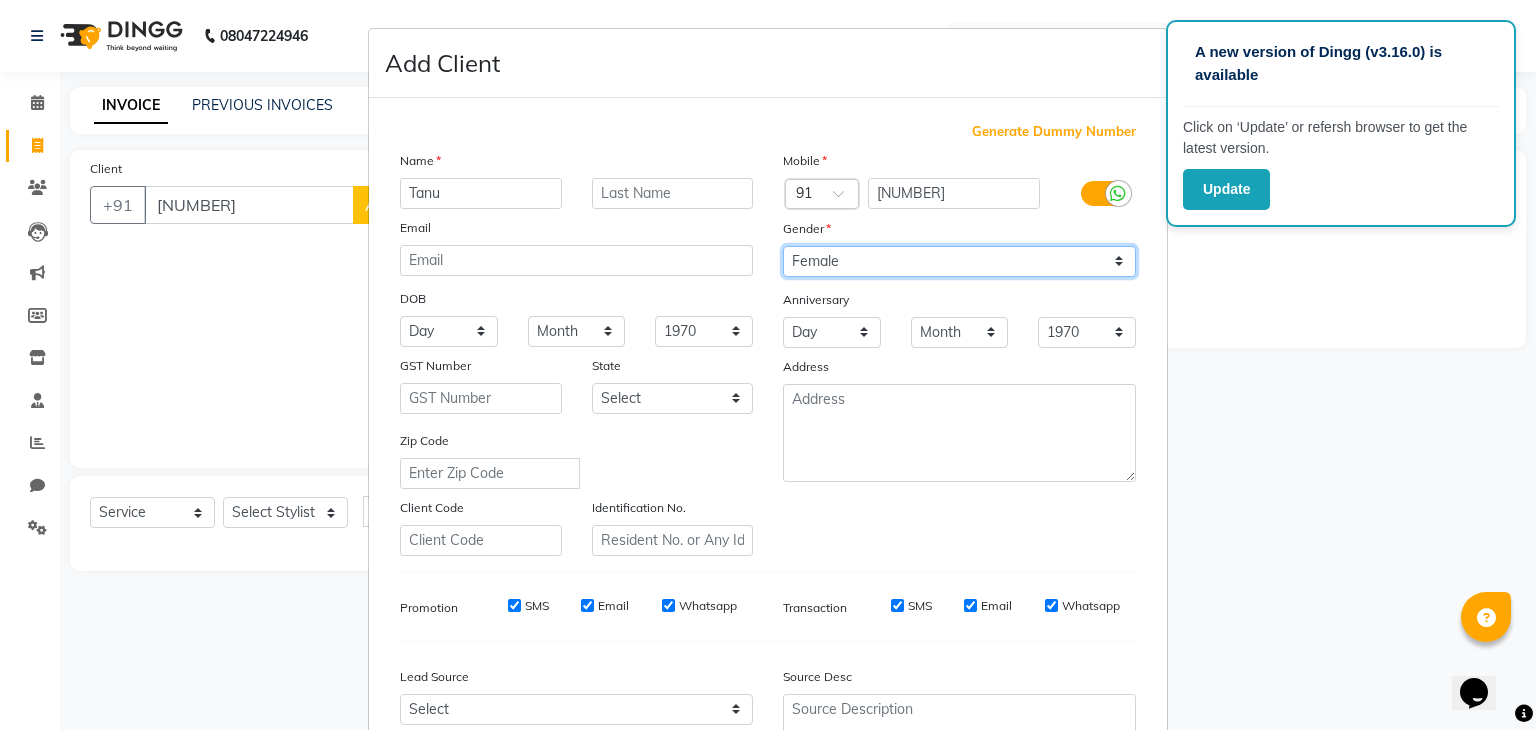 click on "Select Male Female Other Prefer Not To Say" at bounding box center (959, 261) 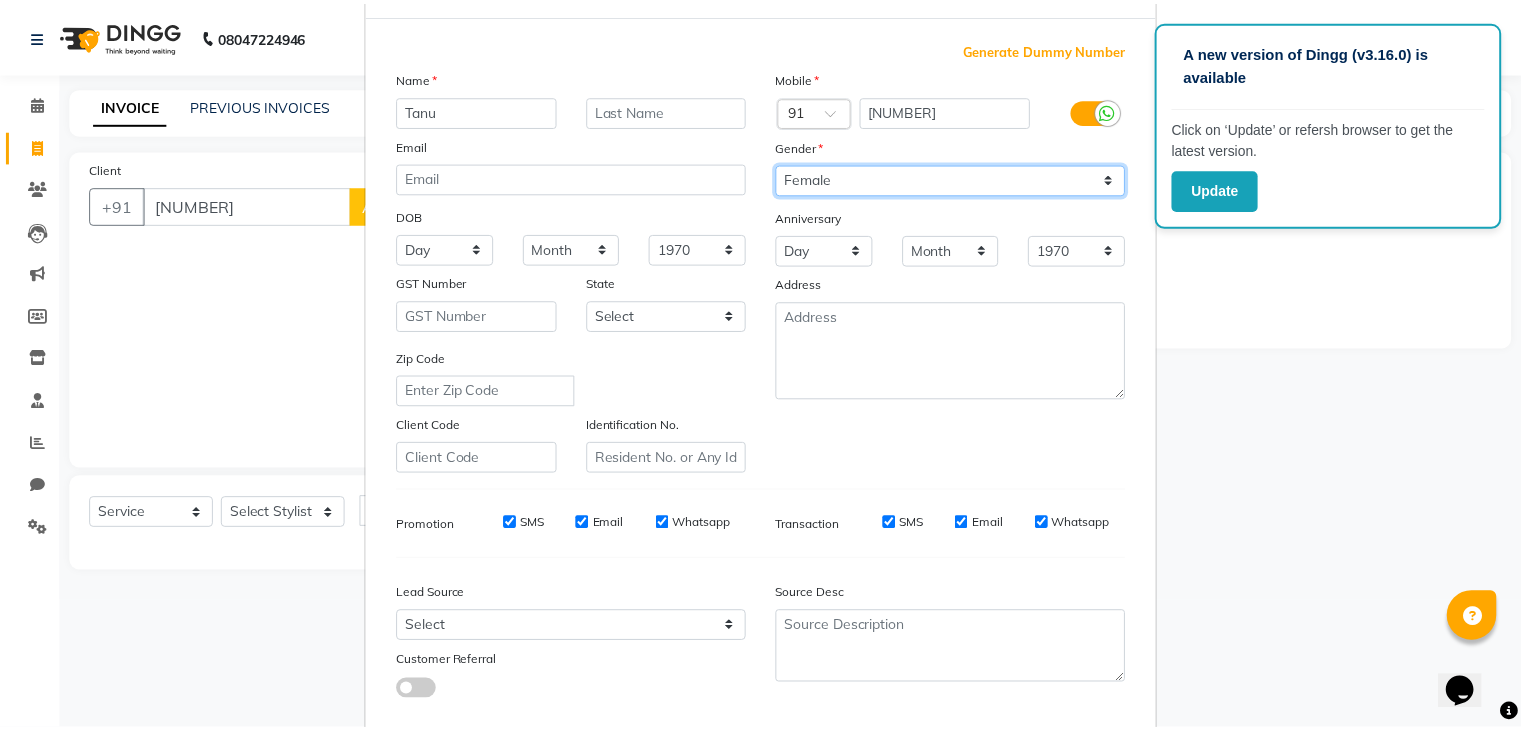 scroll, scrollTop: 203, scrollLeft: 0, axis: vertical 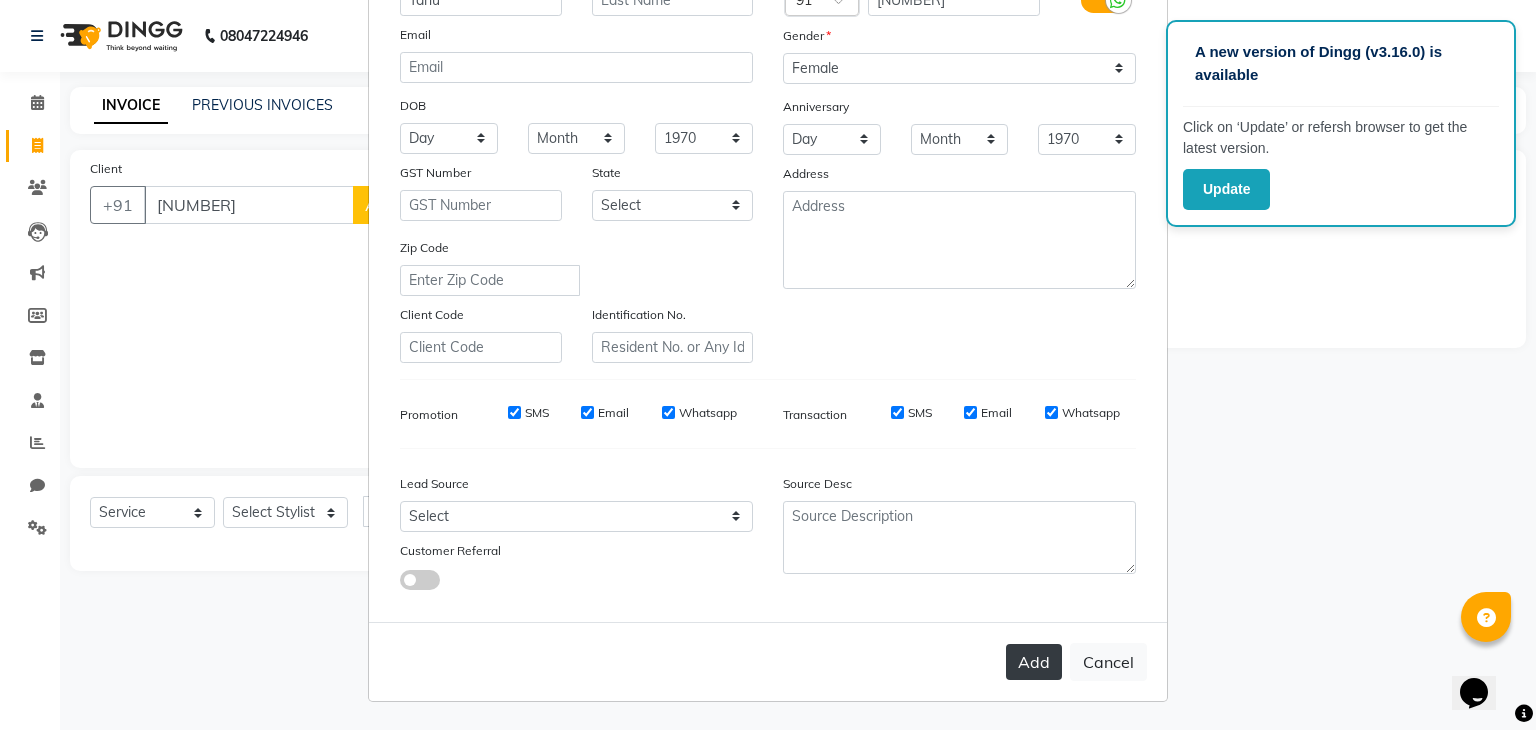 click on "Add" at bounding box center (1034, 662) 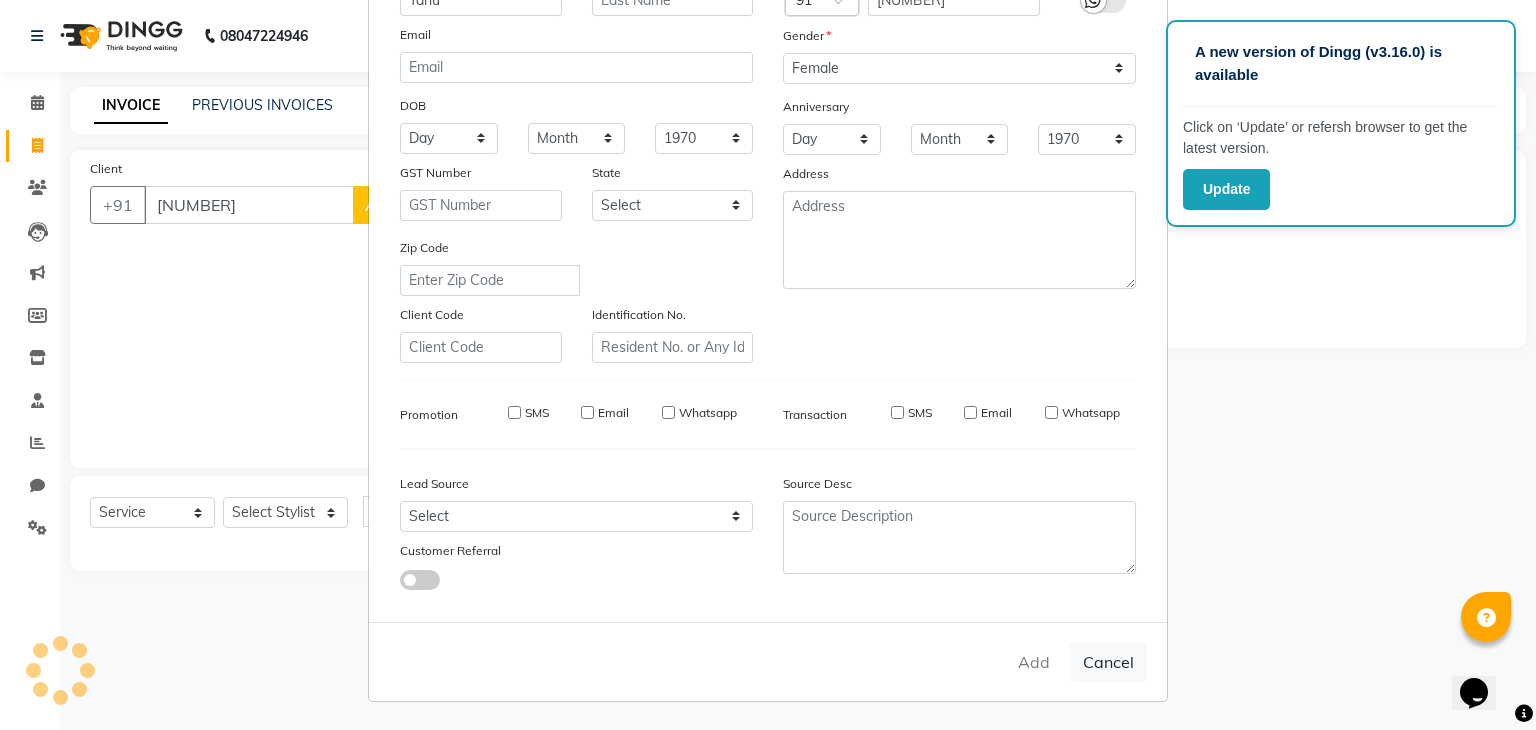 type 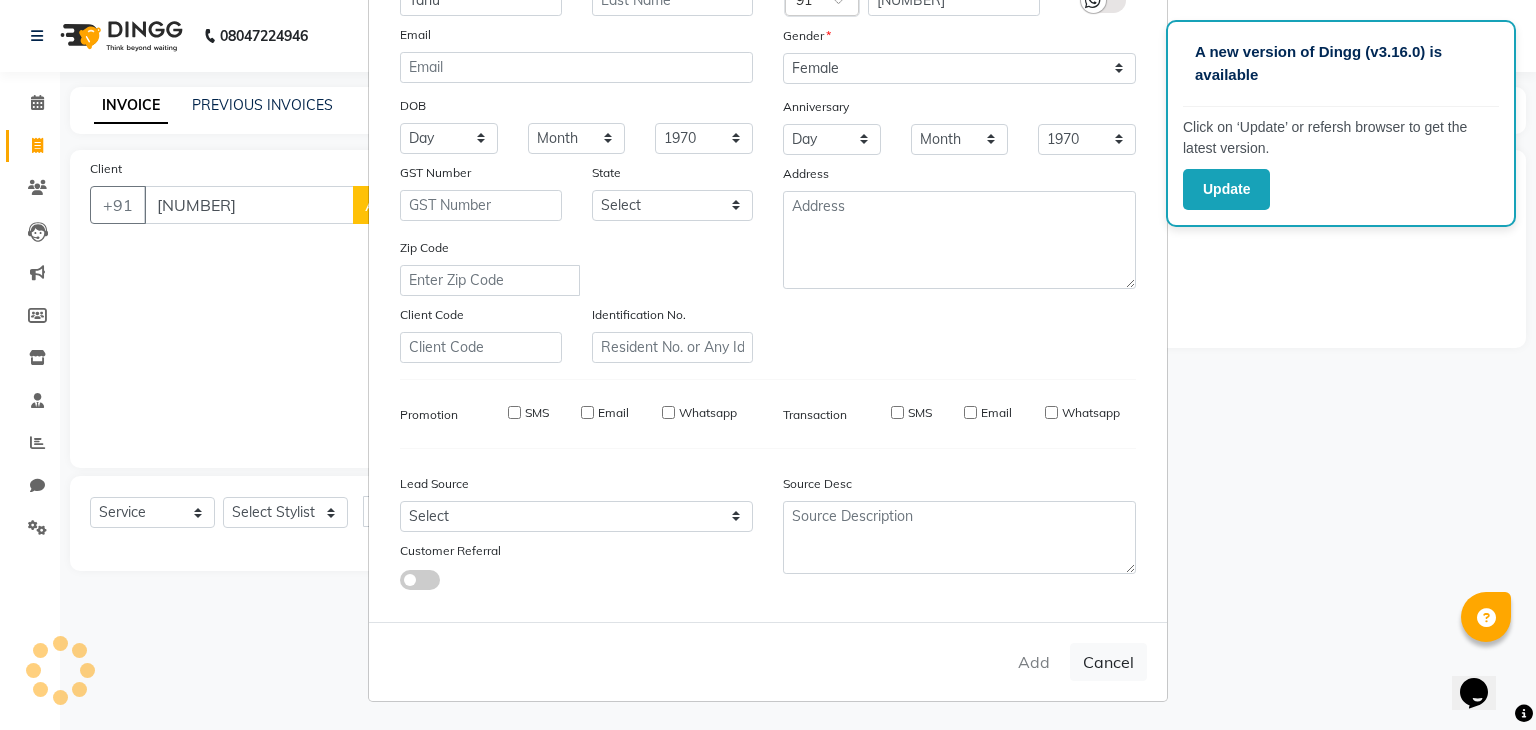 select 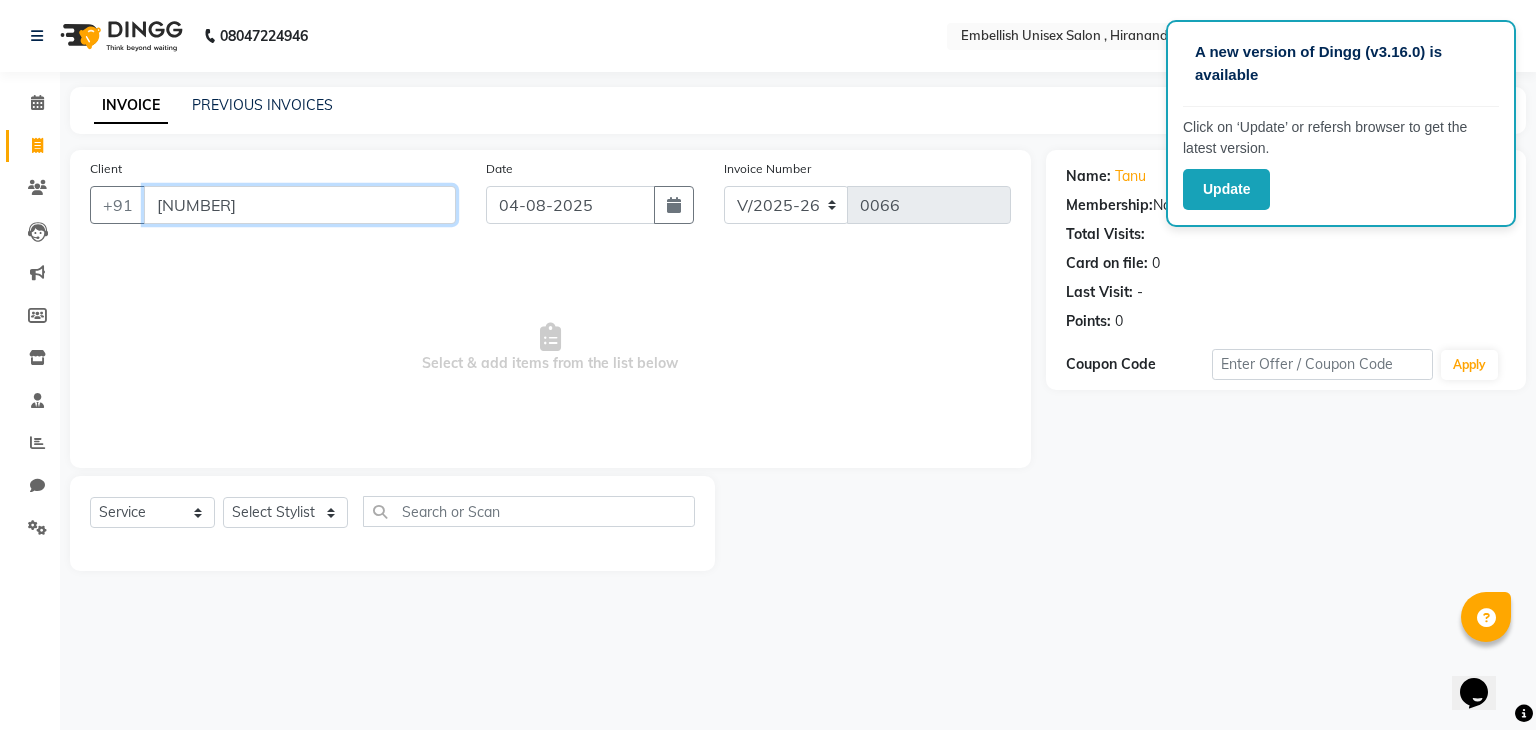 click on "[NUMBER]" at bounding box center (300, 205) 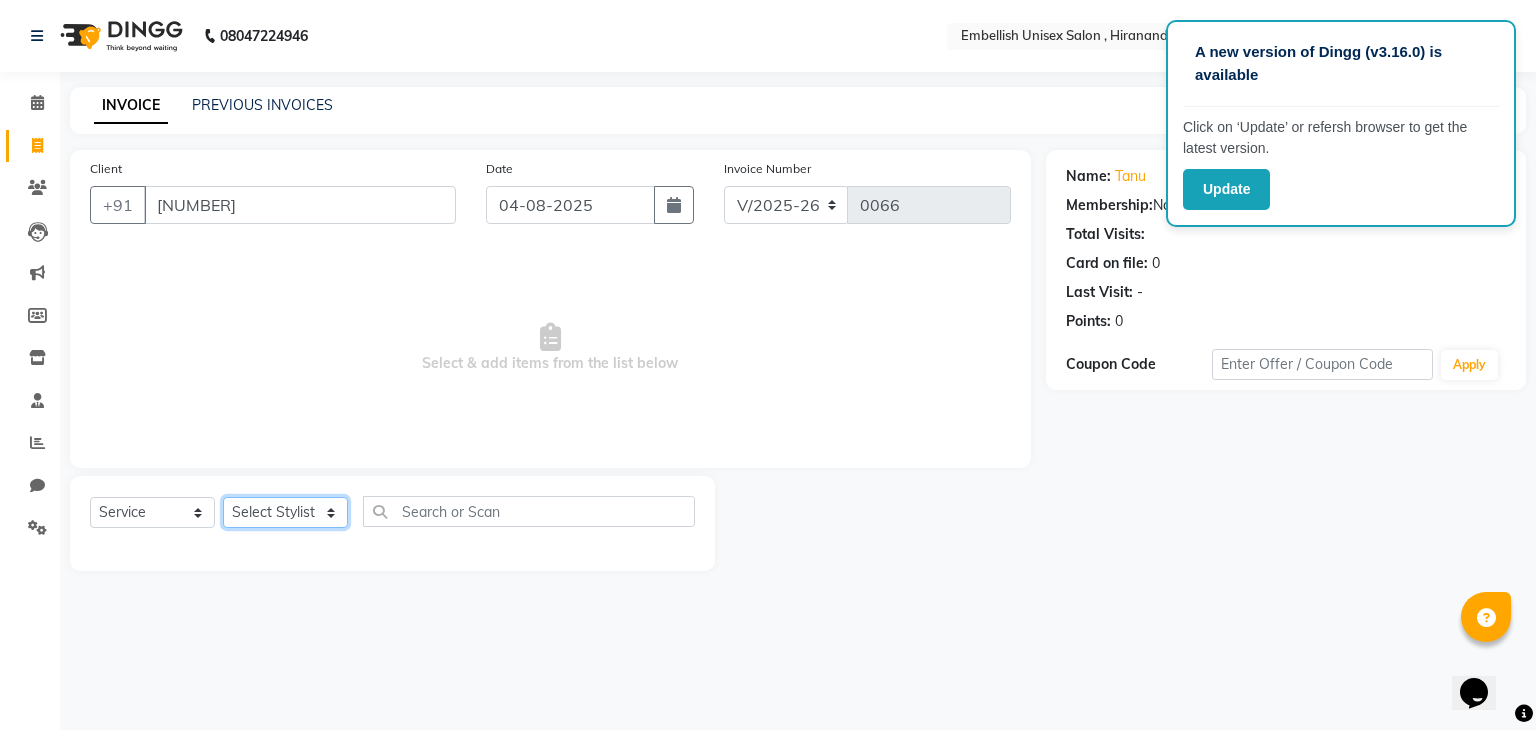 click on "Select Stylist Ayan Poonam Samir Tappu Vaishnavi" 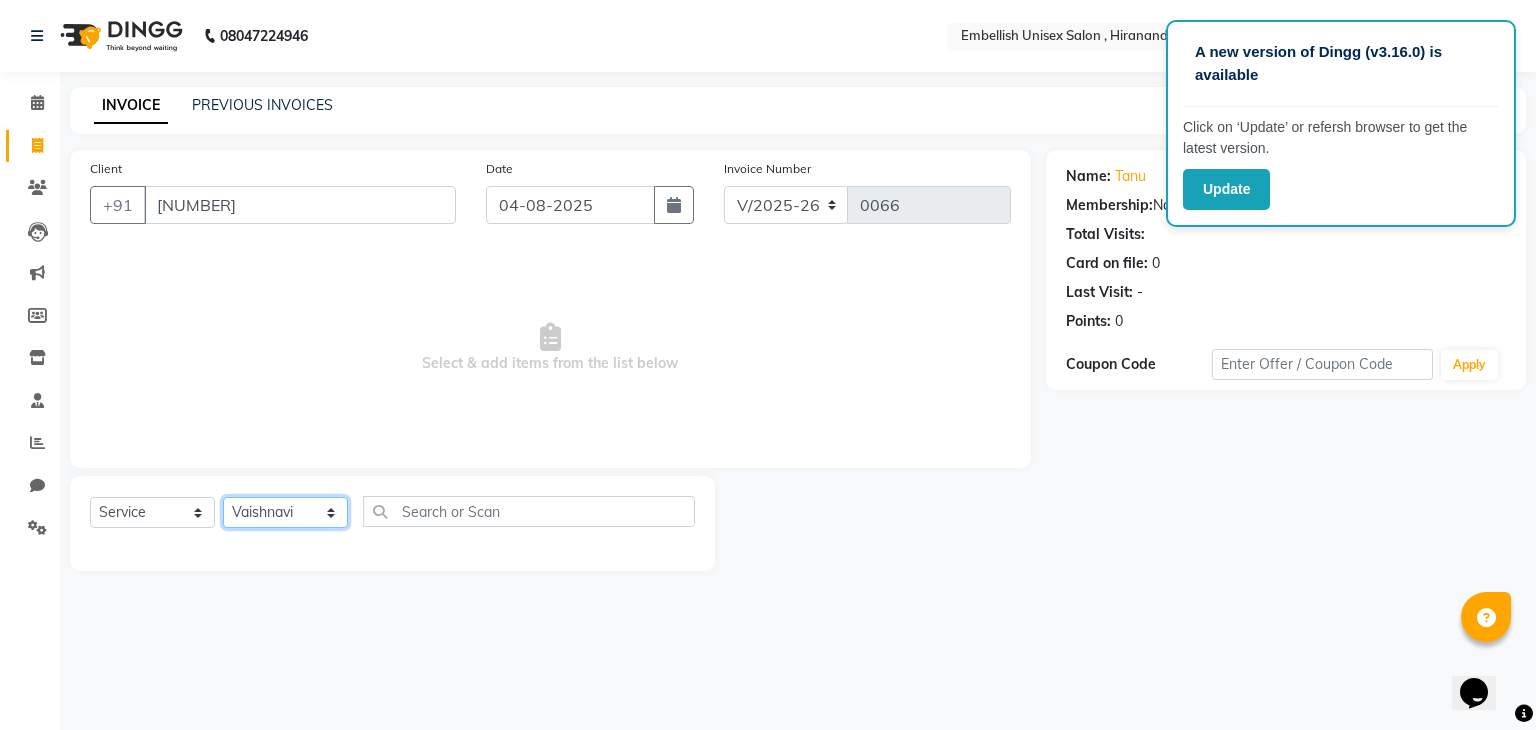 click on "Select Stylist Ayan Poonam Samir Tappu Vaishnavi" 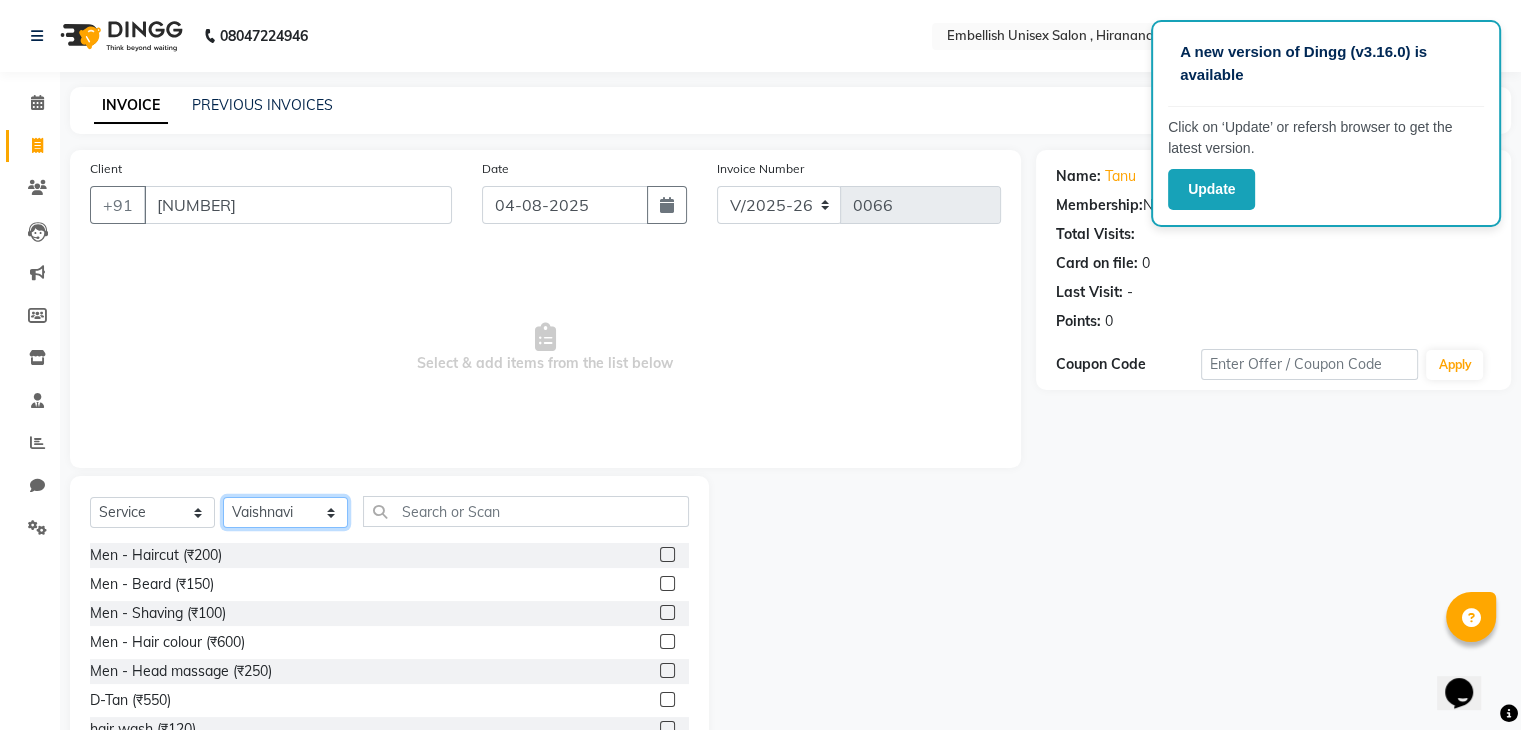 select on "87882" 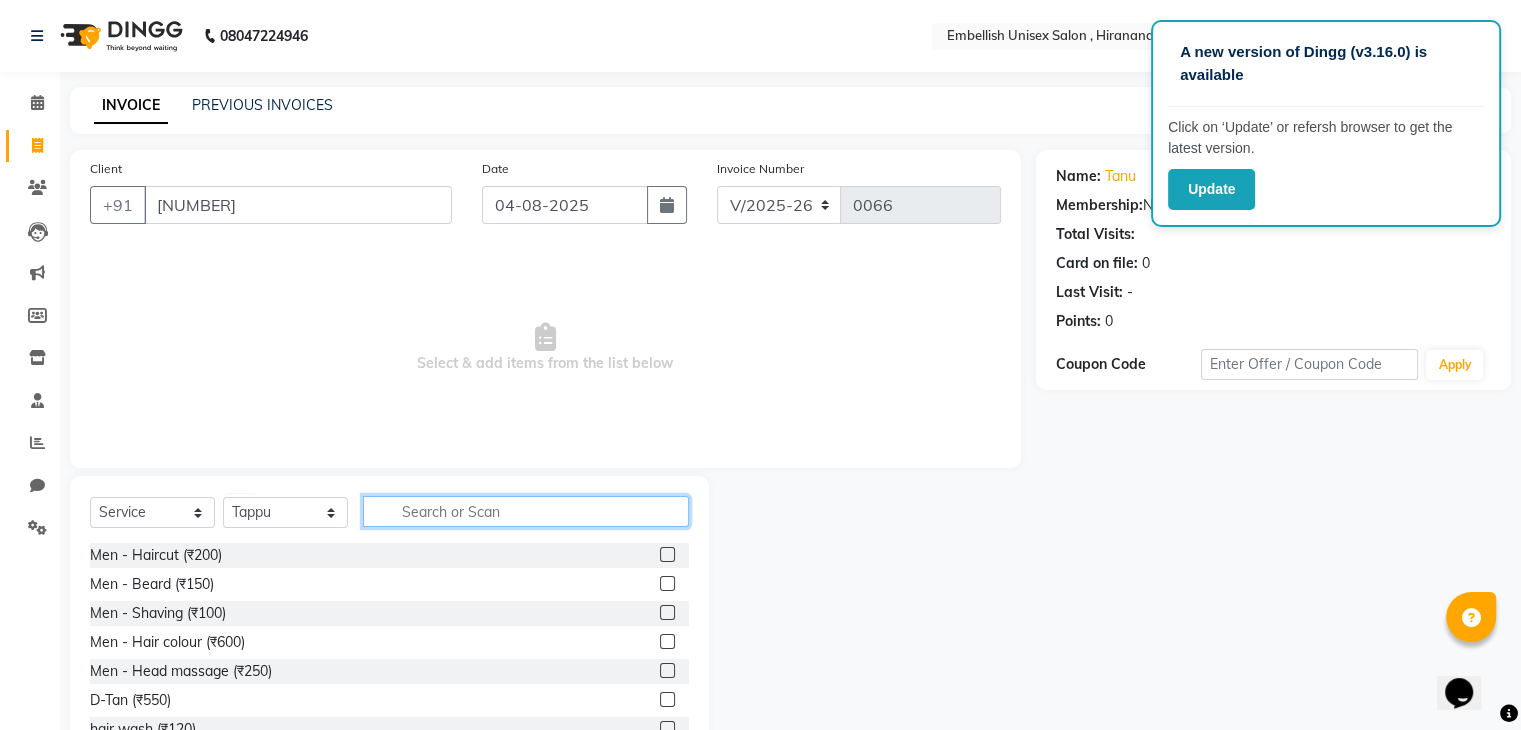 click 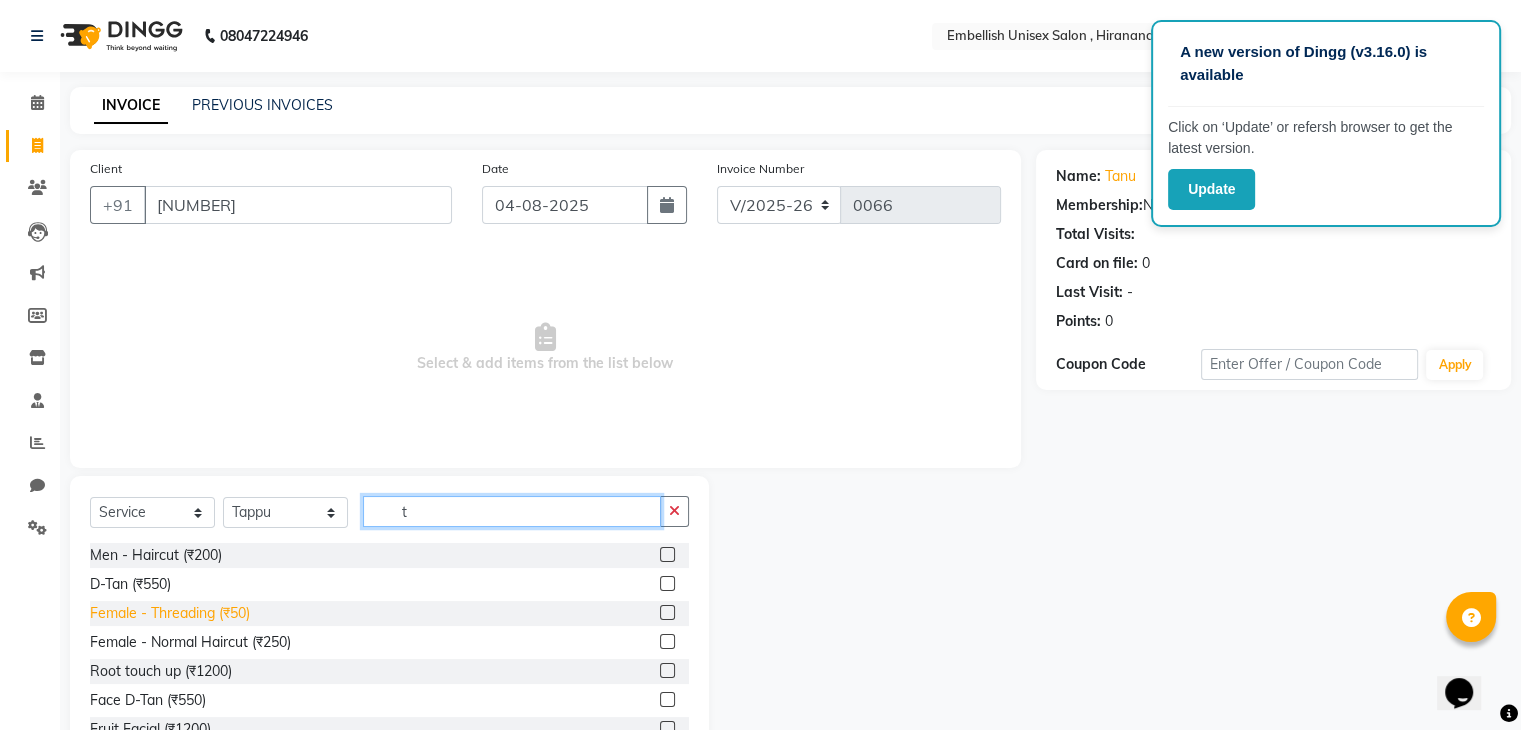type on "t" 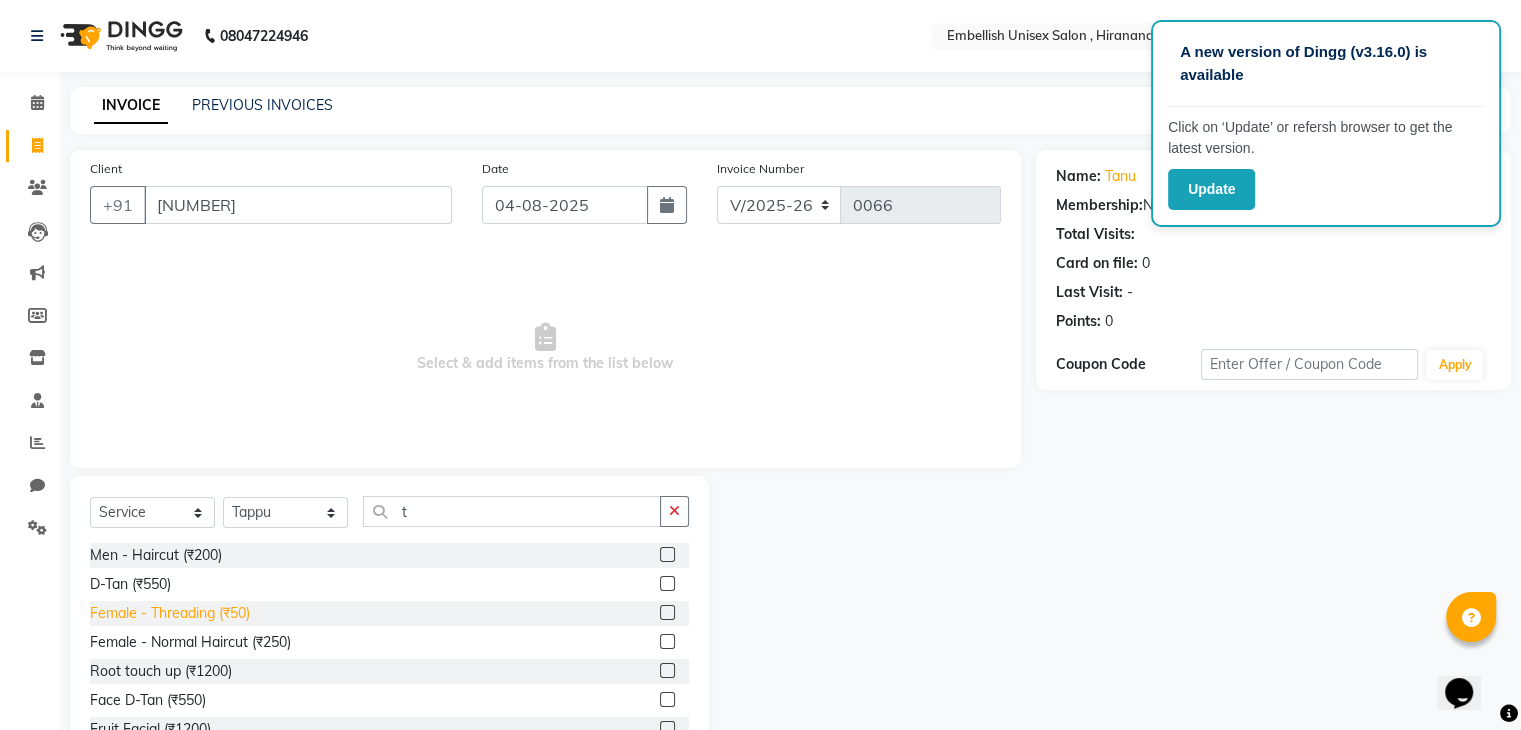 click on "Female  - Threading (₹50)" 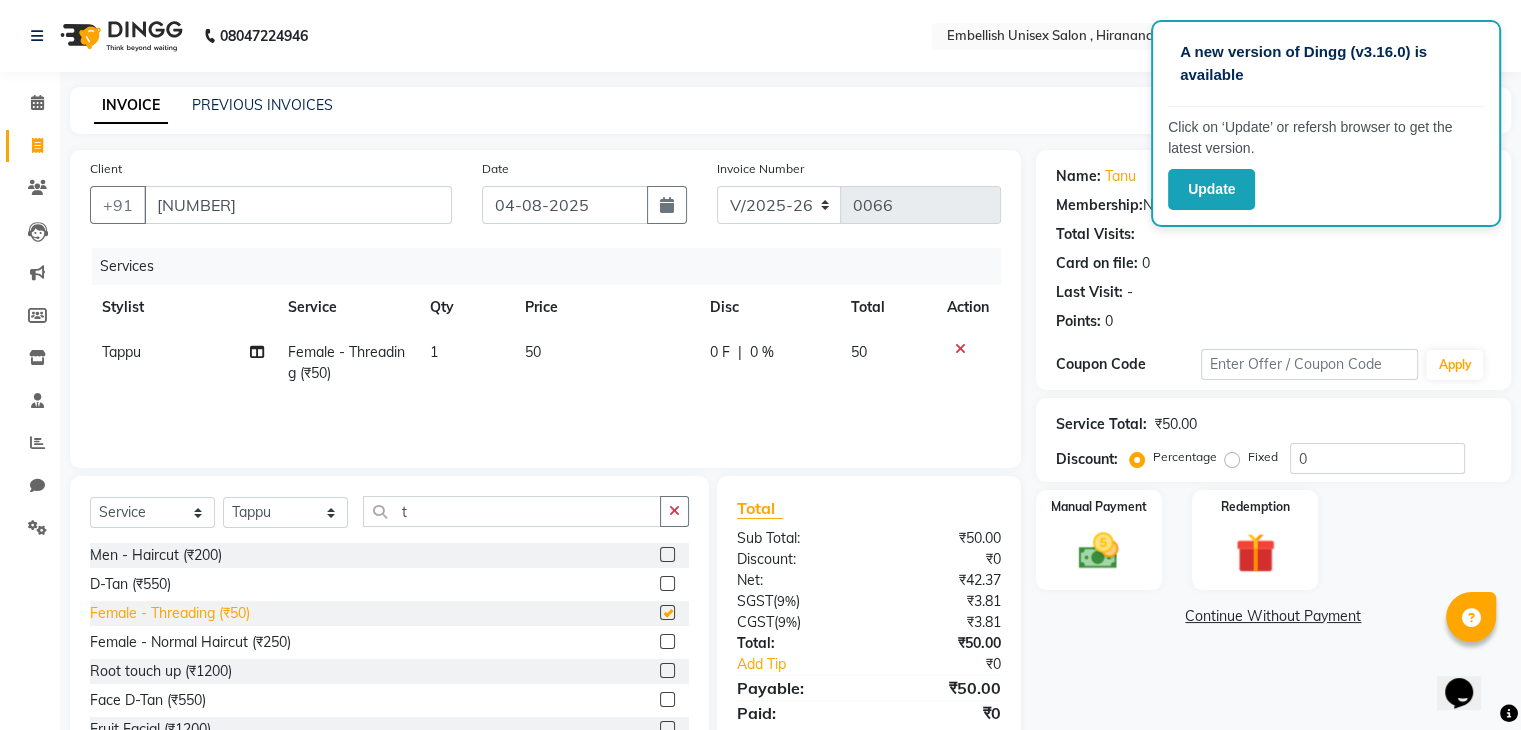 checkbox on "false" 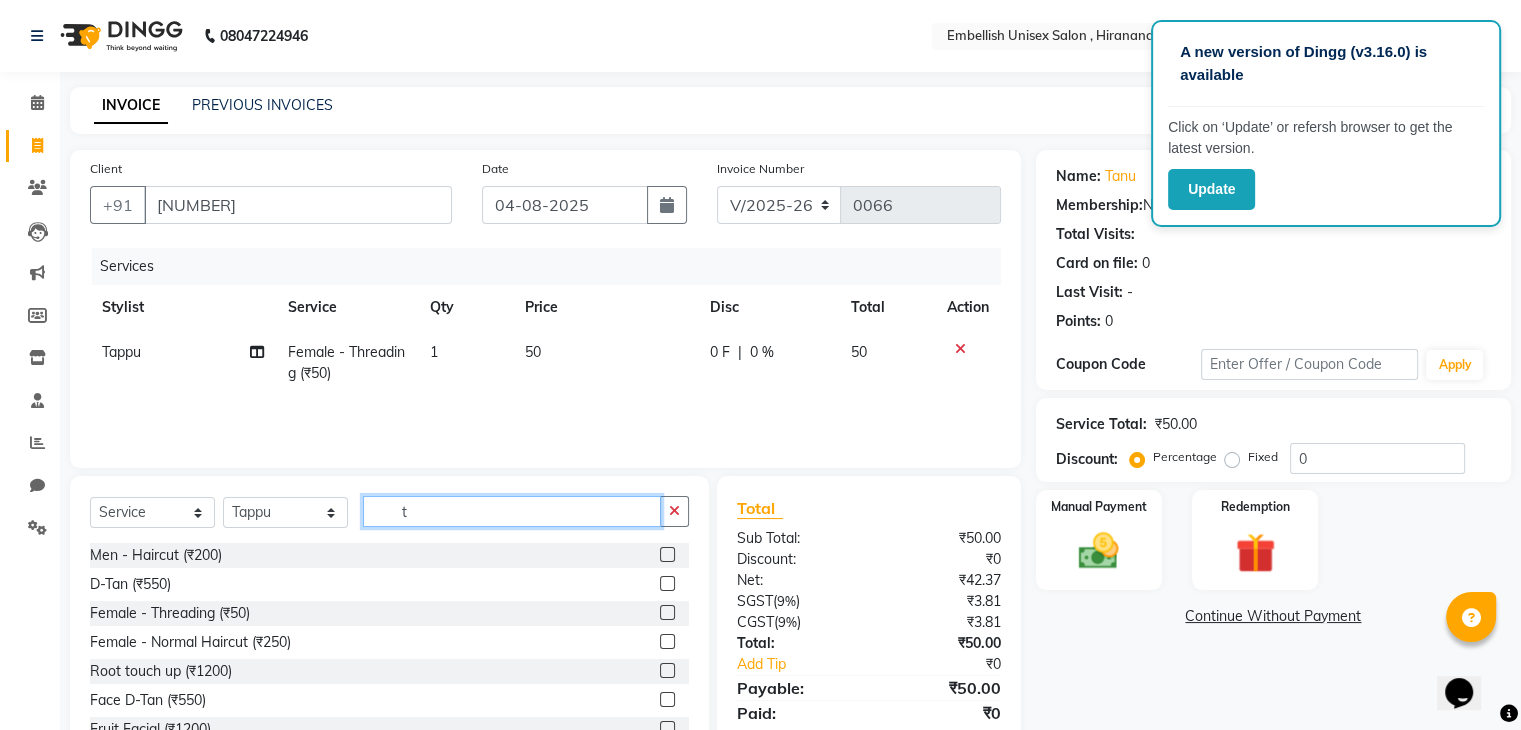 click on "t" 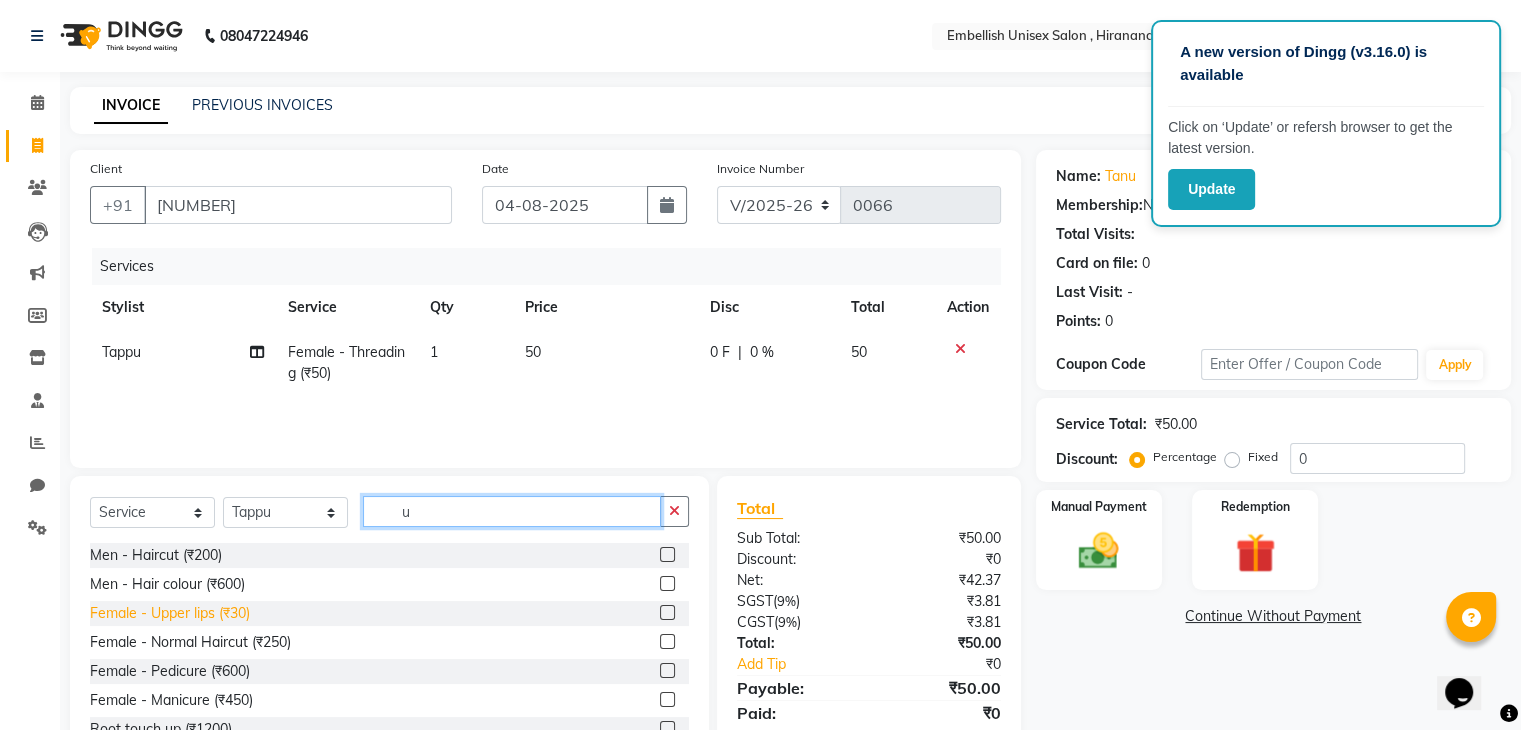 type on "u" 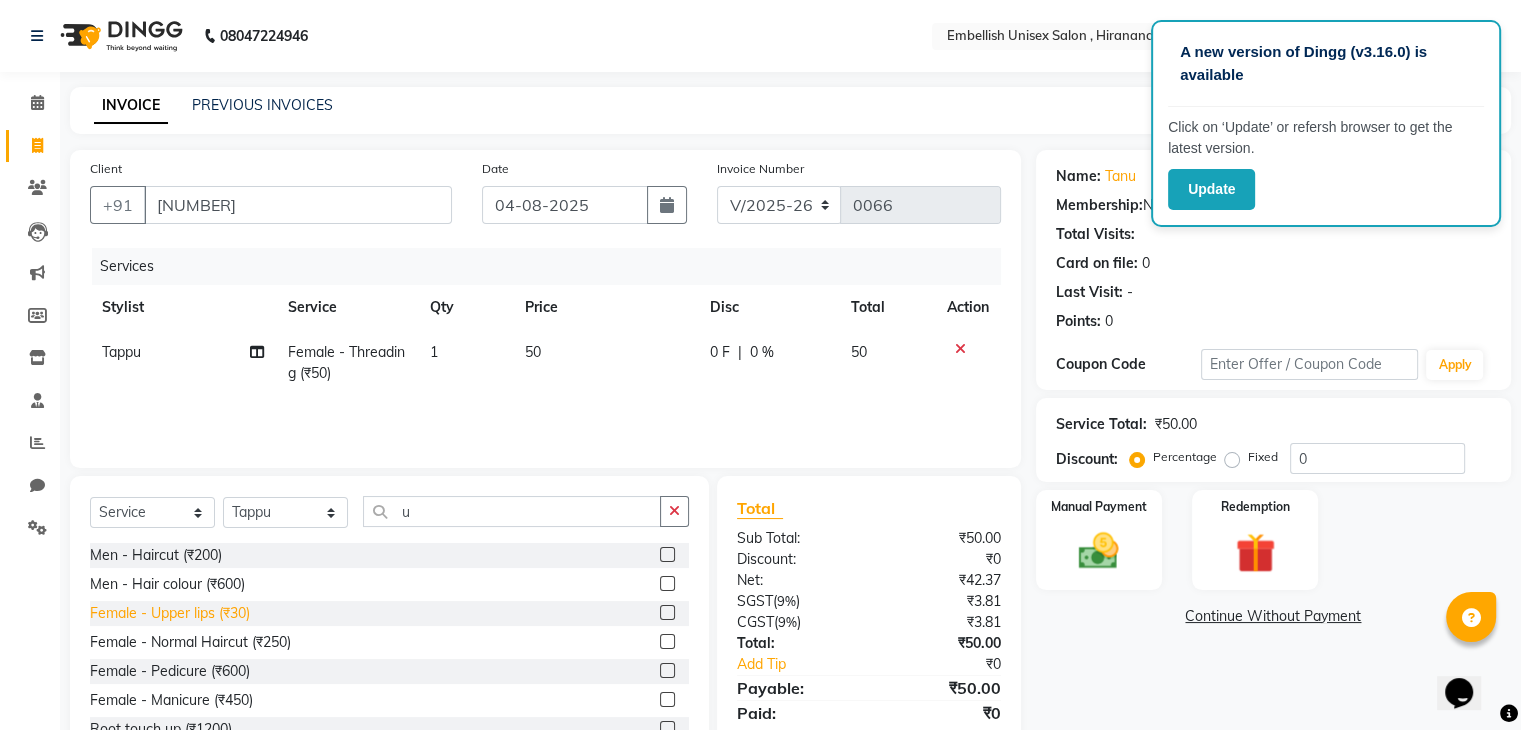 click on "Female  - Upper lips (₹30)" 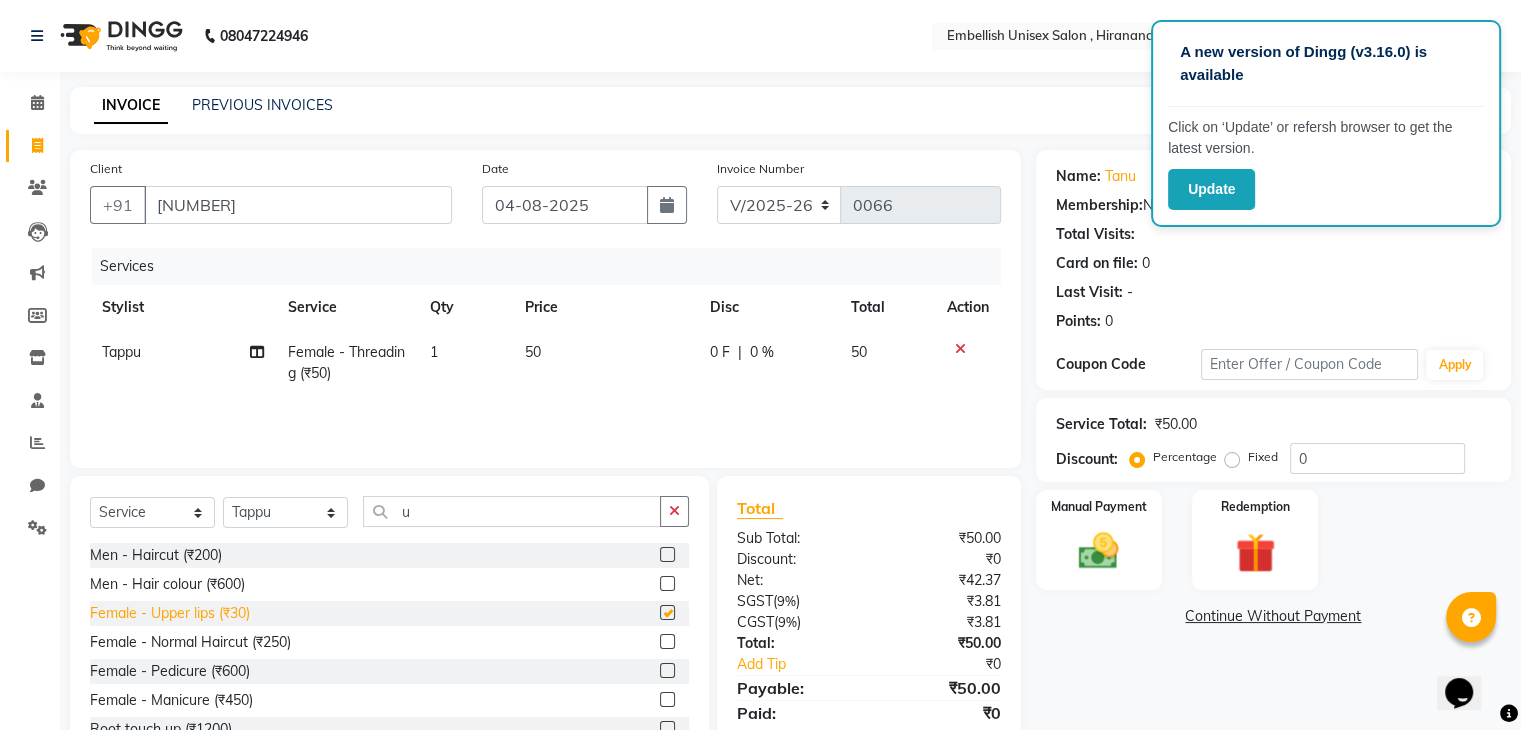 checkbox on "false" 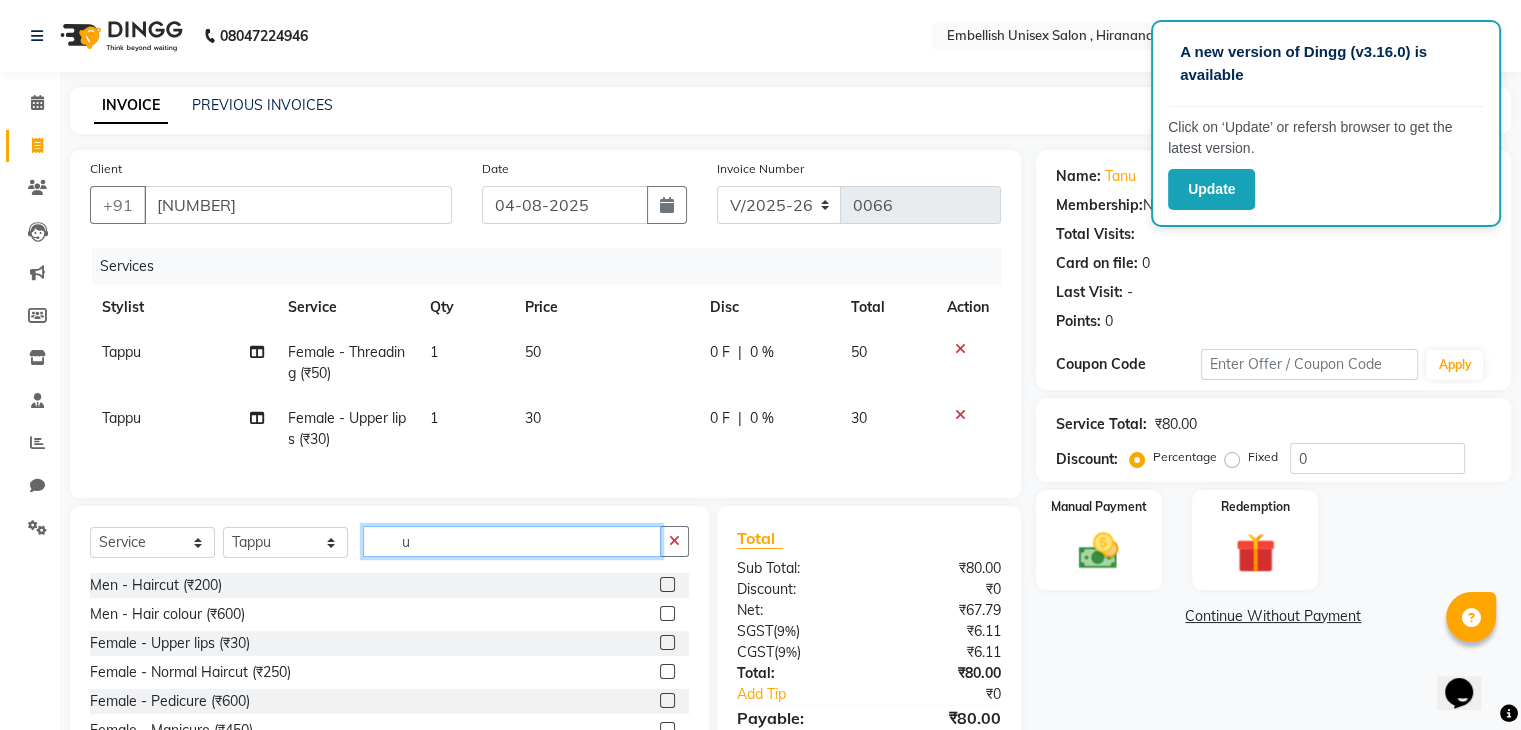 click on "u" 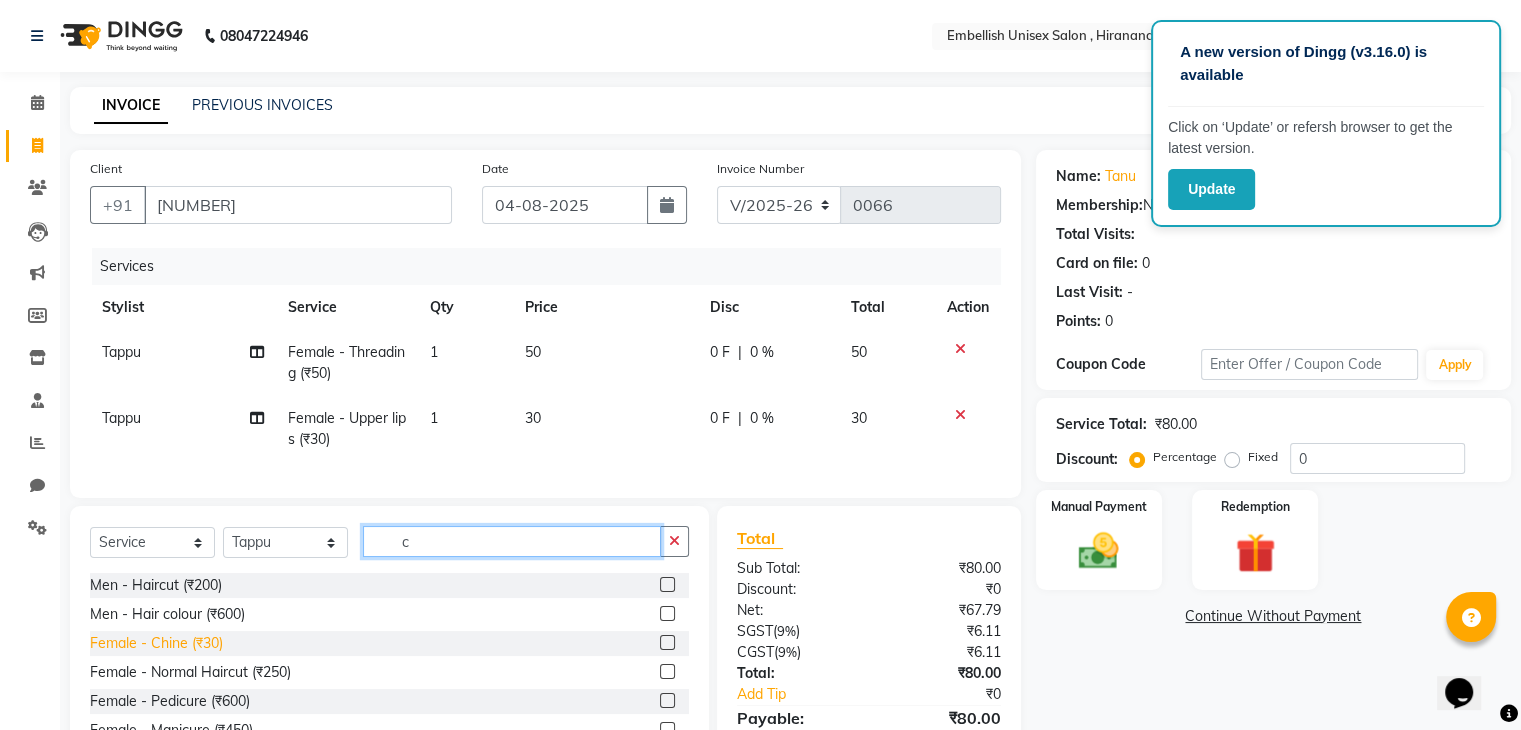 type on "c" 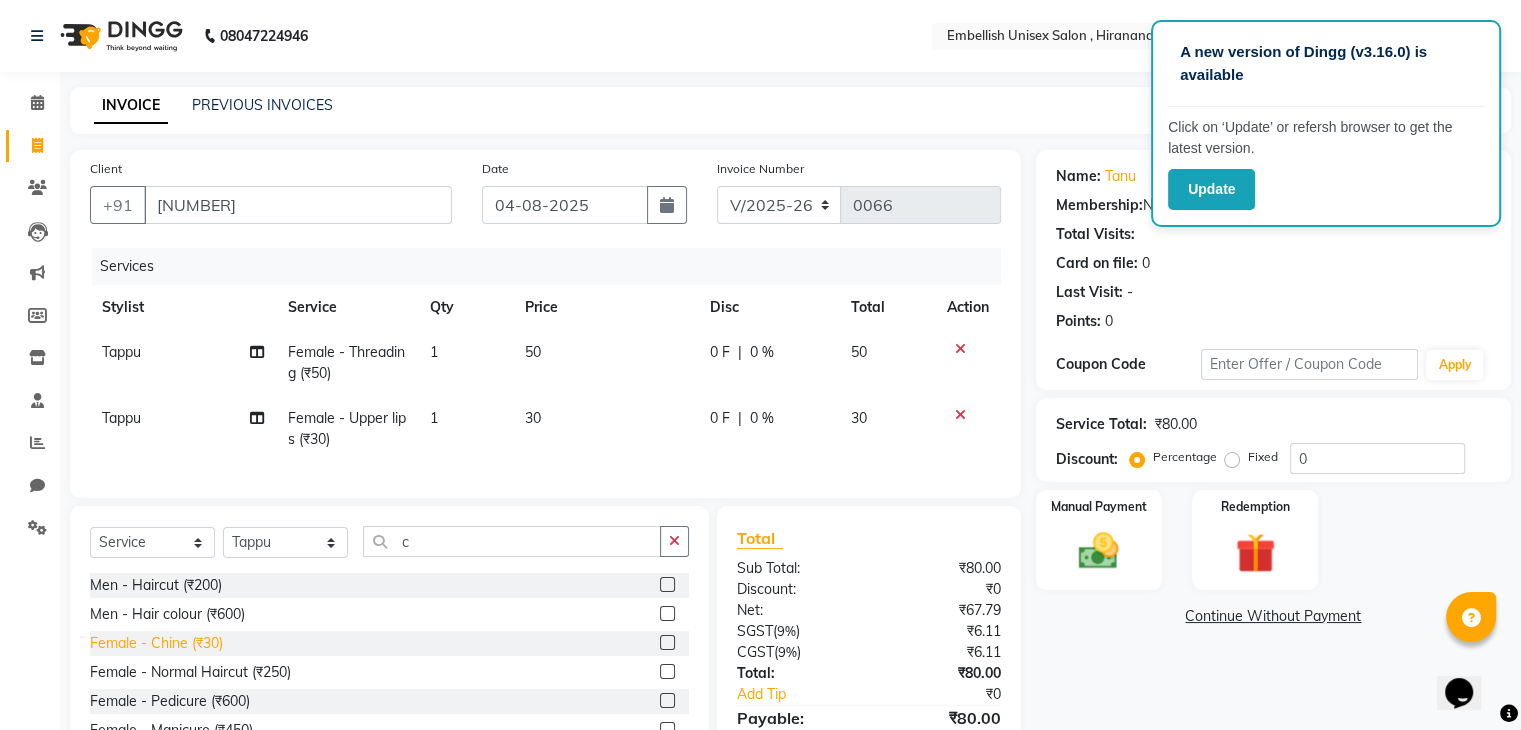 click on "Female  - Chine (₹30)" 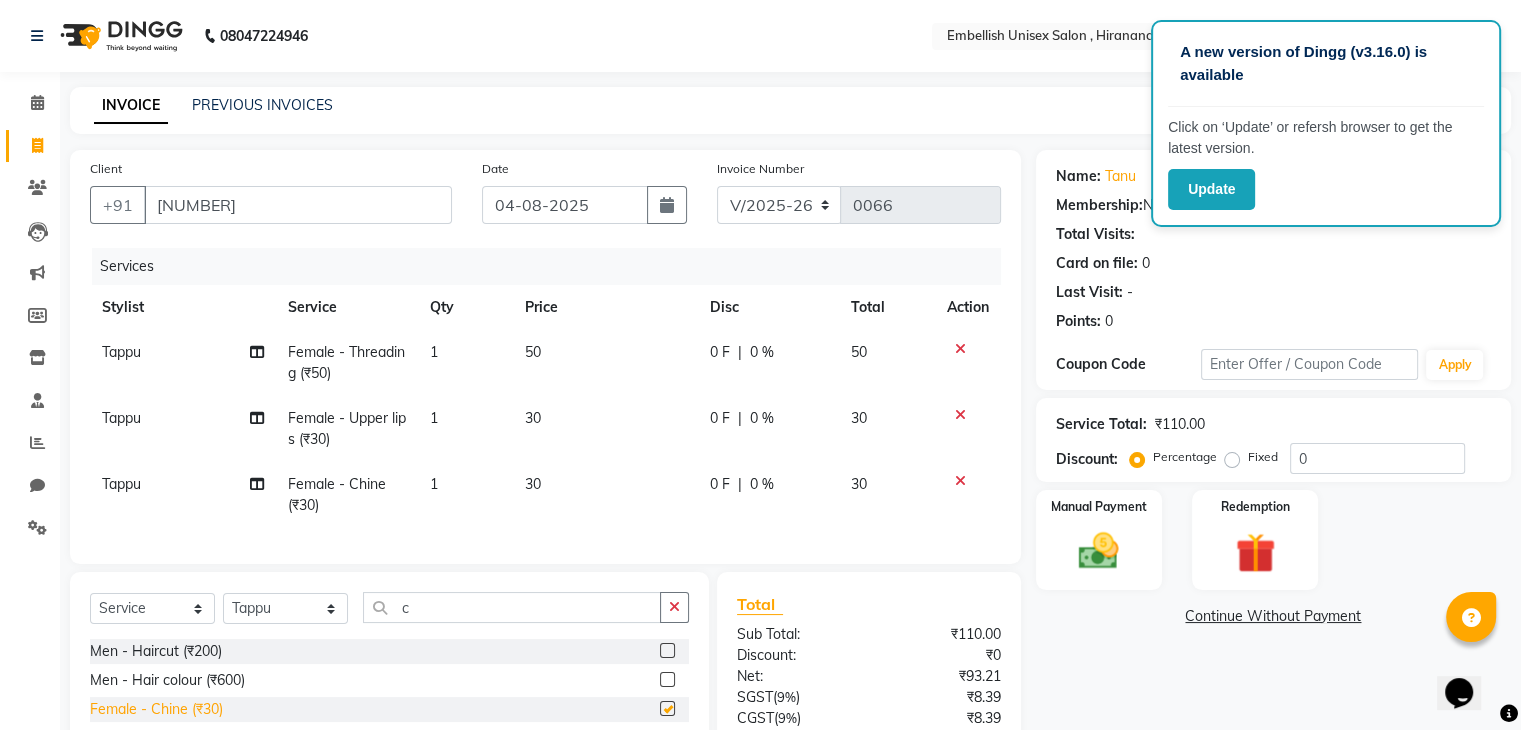 checkbox on "false" 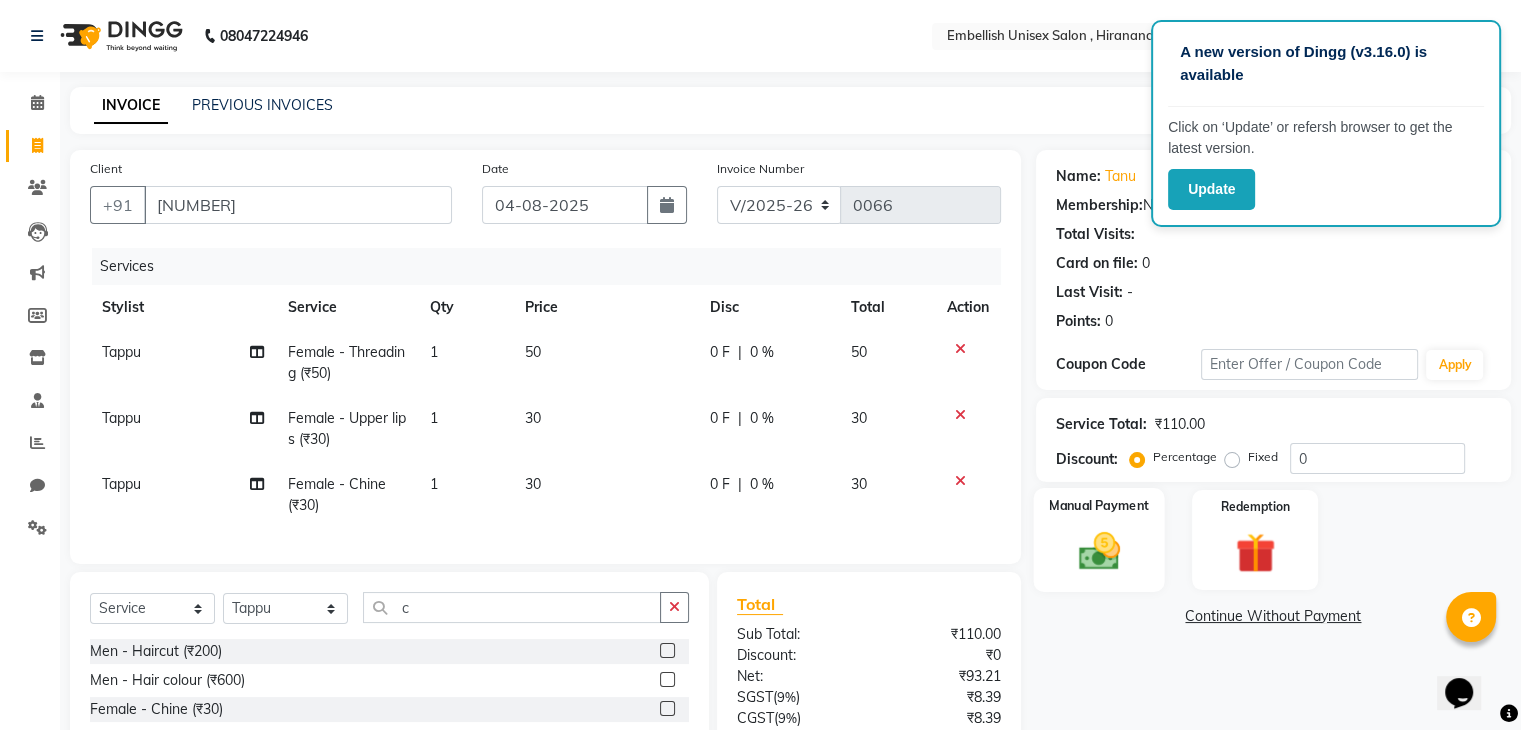 click on "Manual Payment" 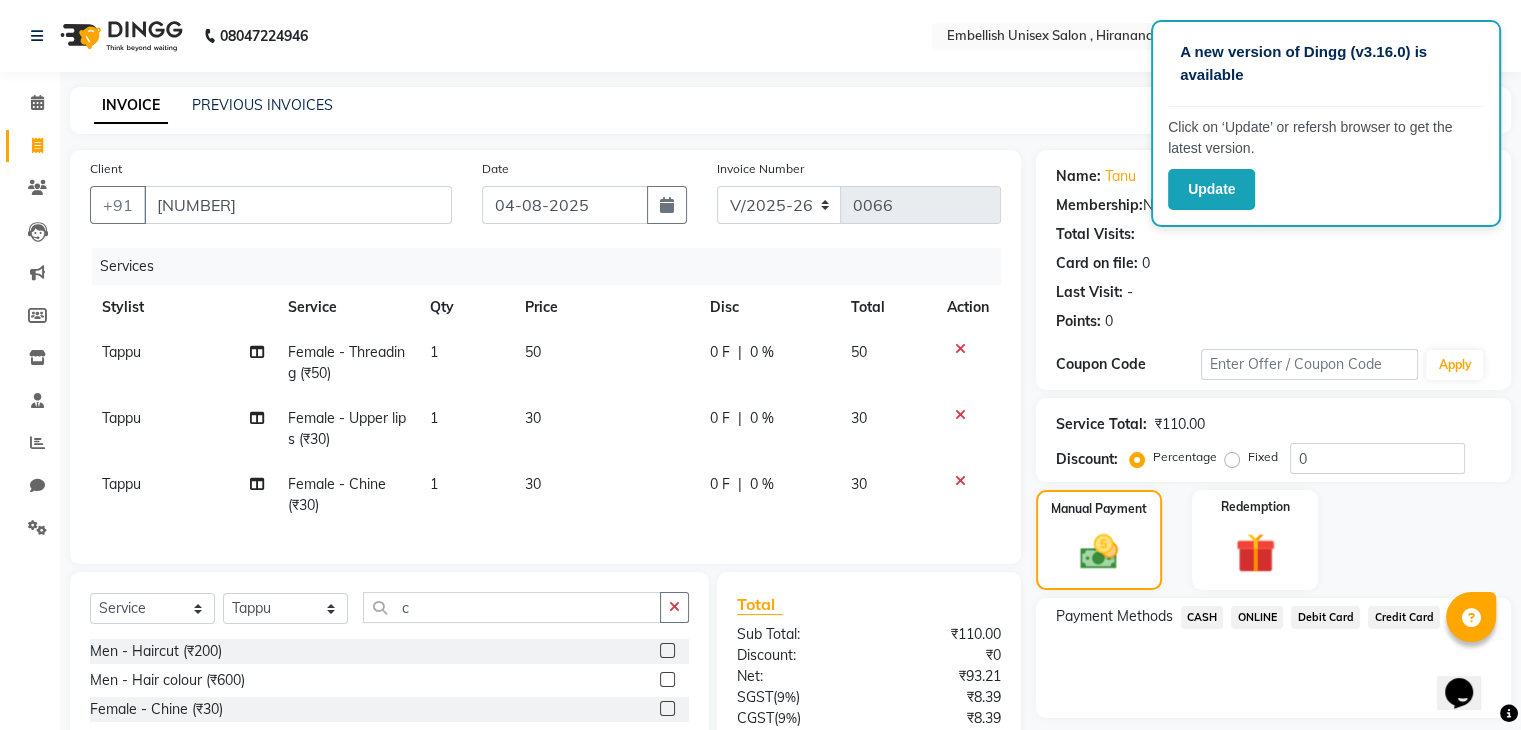 click on "ONLINE" 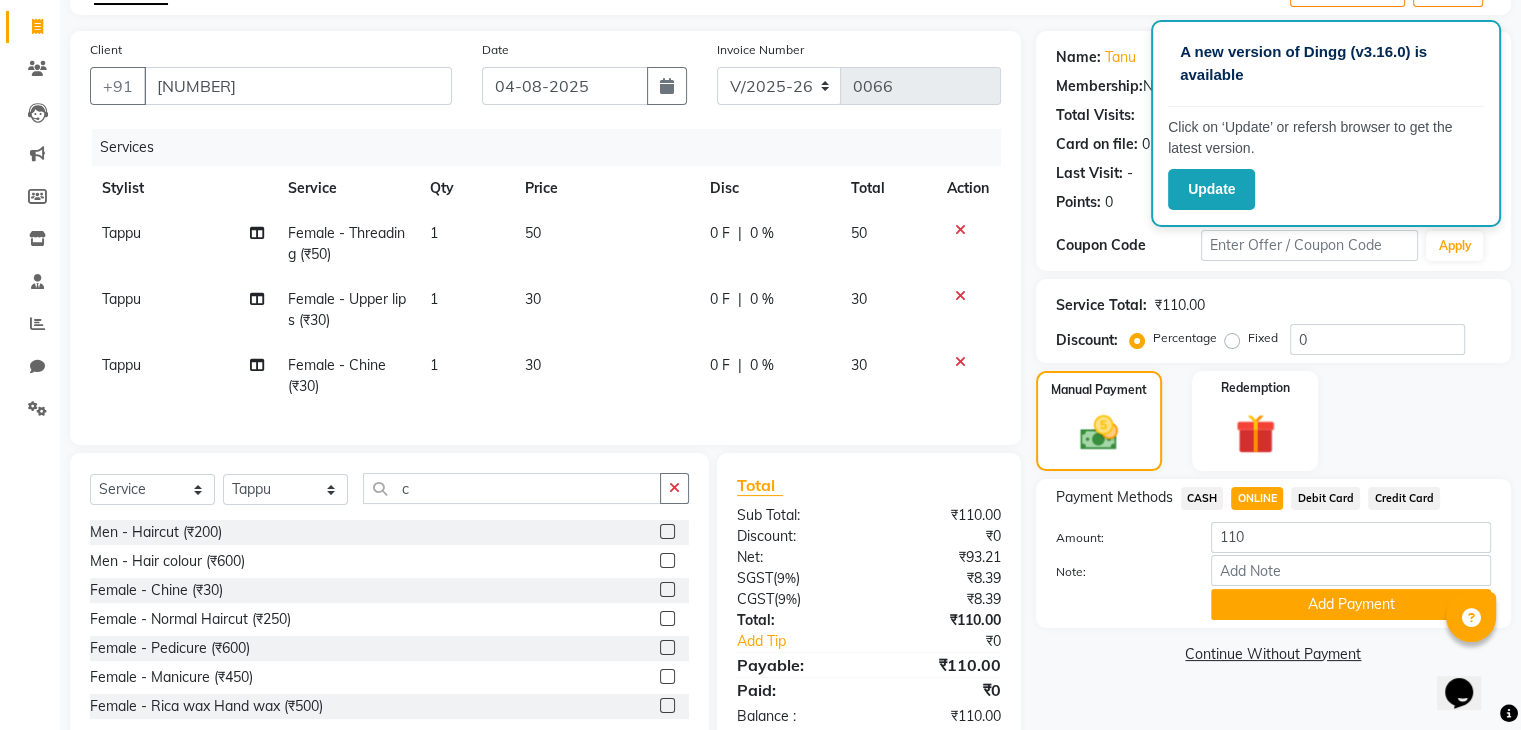 scroll, scrollTop: 120, scrollLeft: 0, axis: vertical 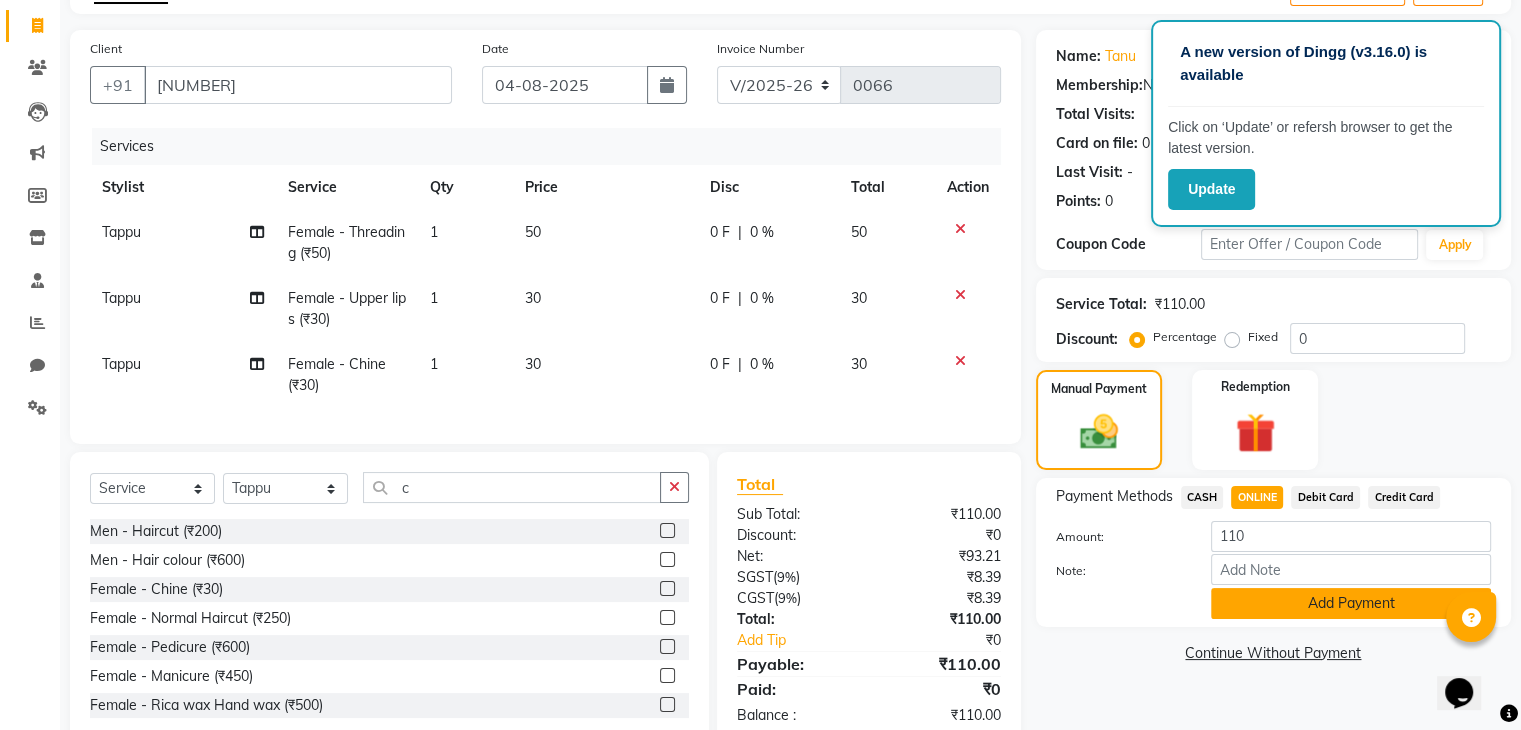 click on "Add Payment" 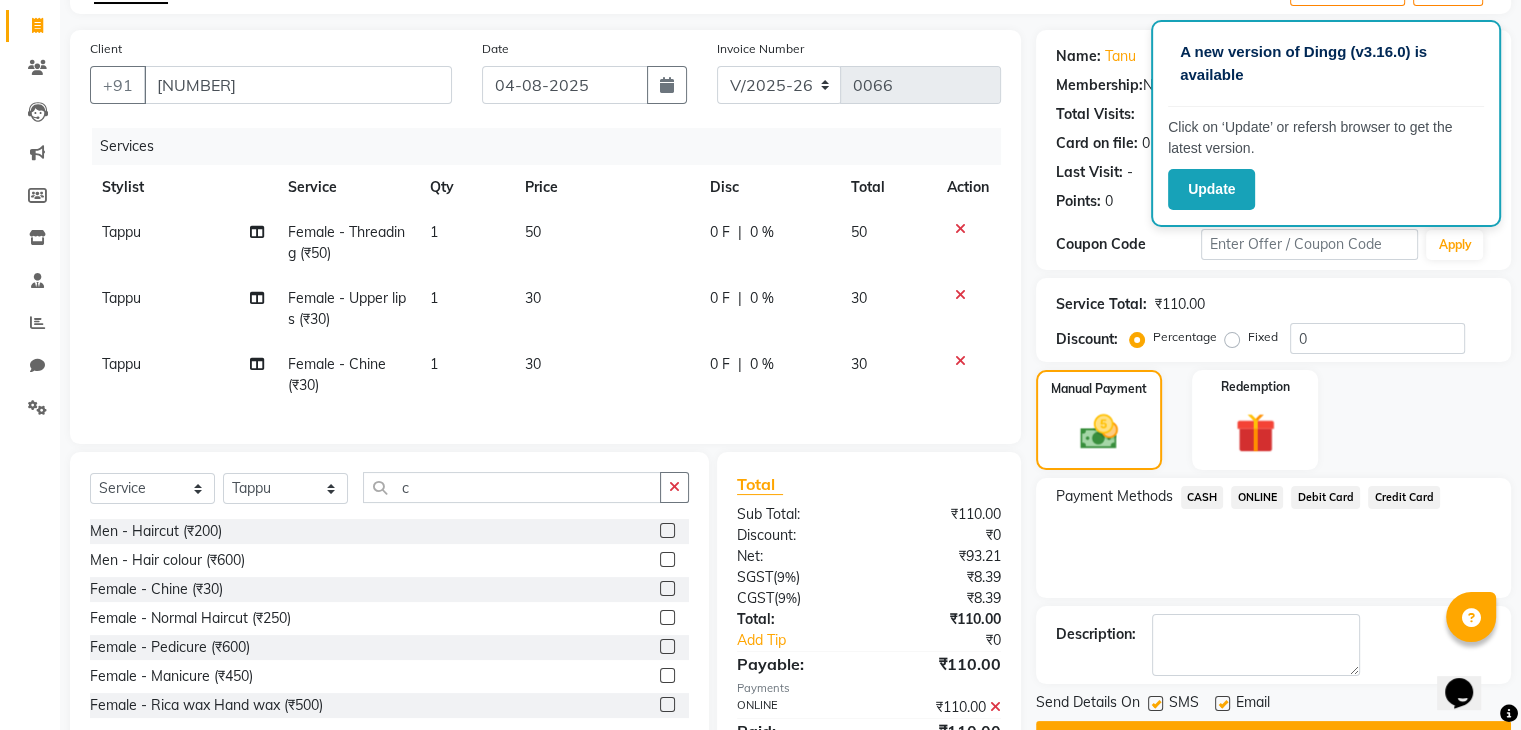 scroll, scrollTop: 224, scrollLeft: 0, axis: vertical 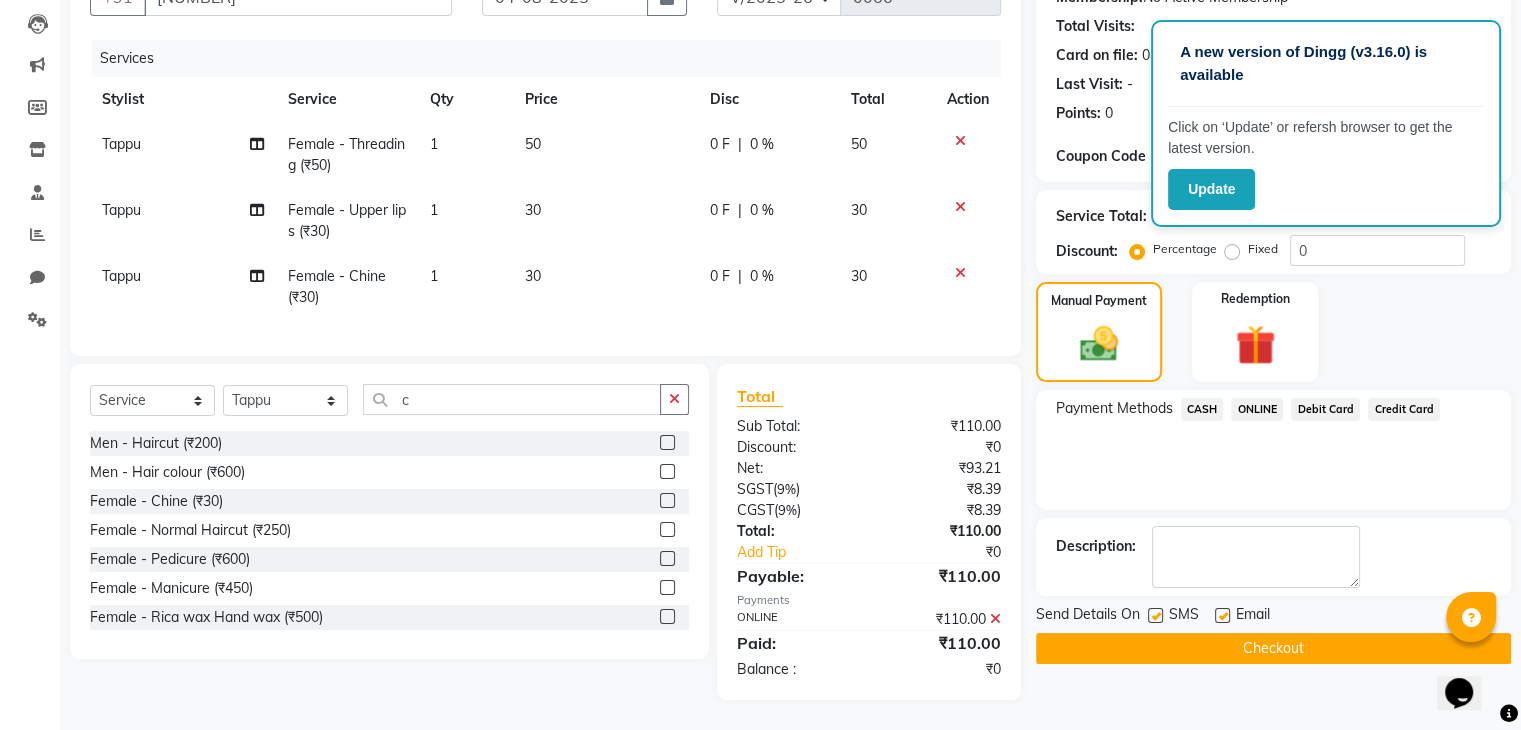 click on "Checkout" 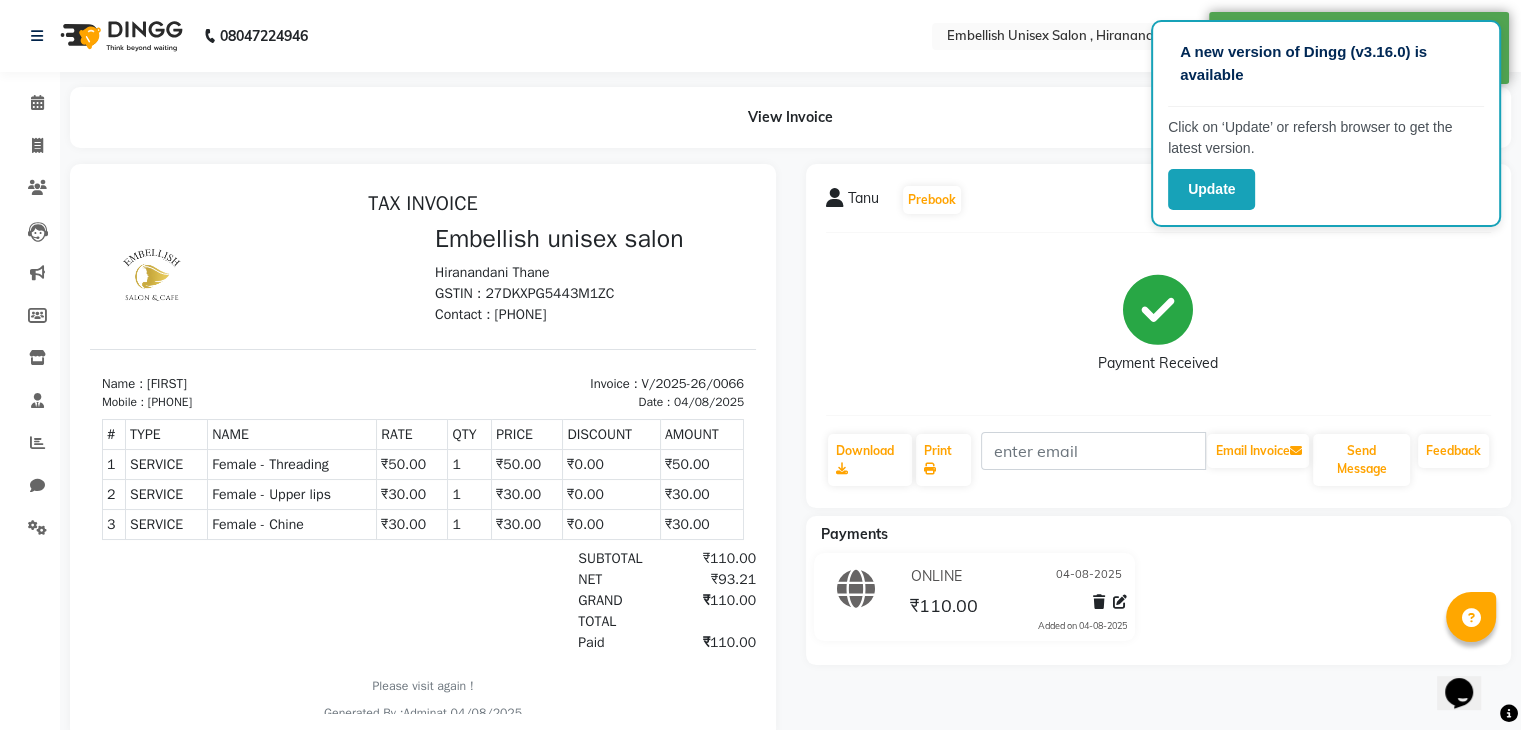 scroll, scrollTop: 0, scrollLeft: 0, axis: both 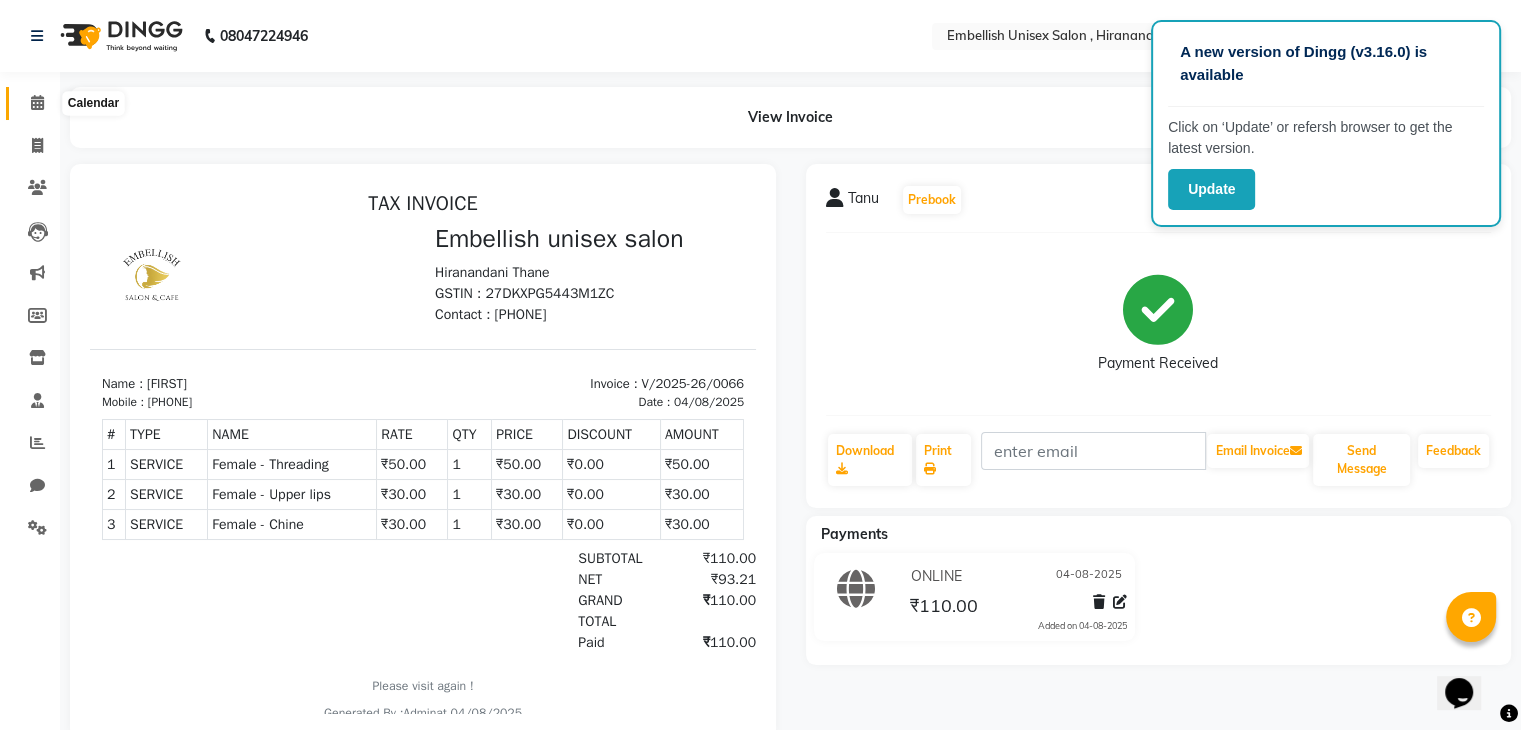 click 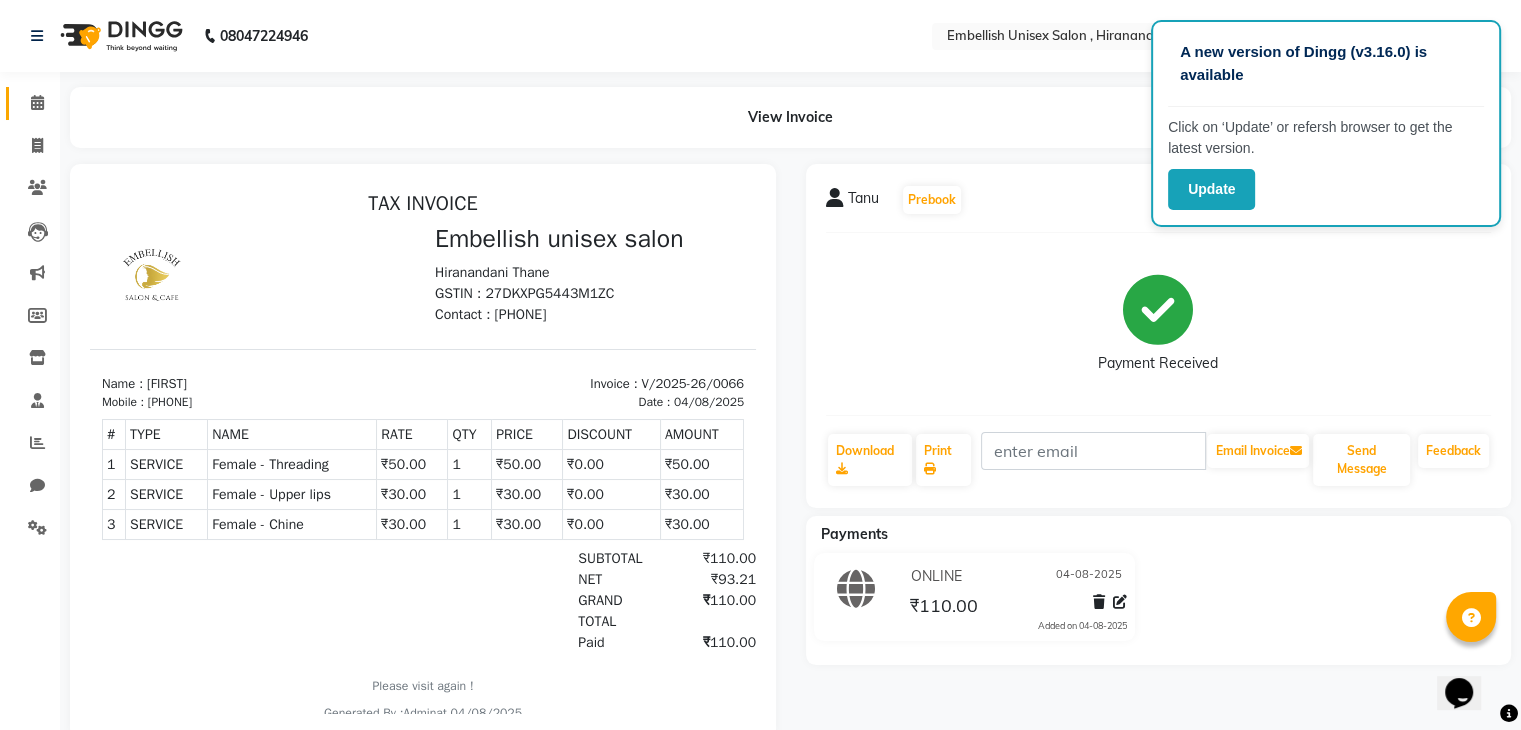 scroll, scrollTop: 0, scrollLeft: 0, axis: both 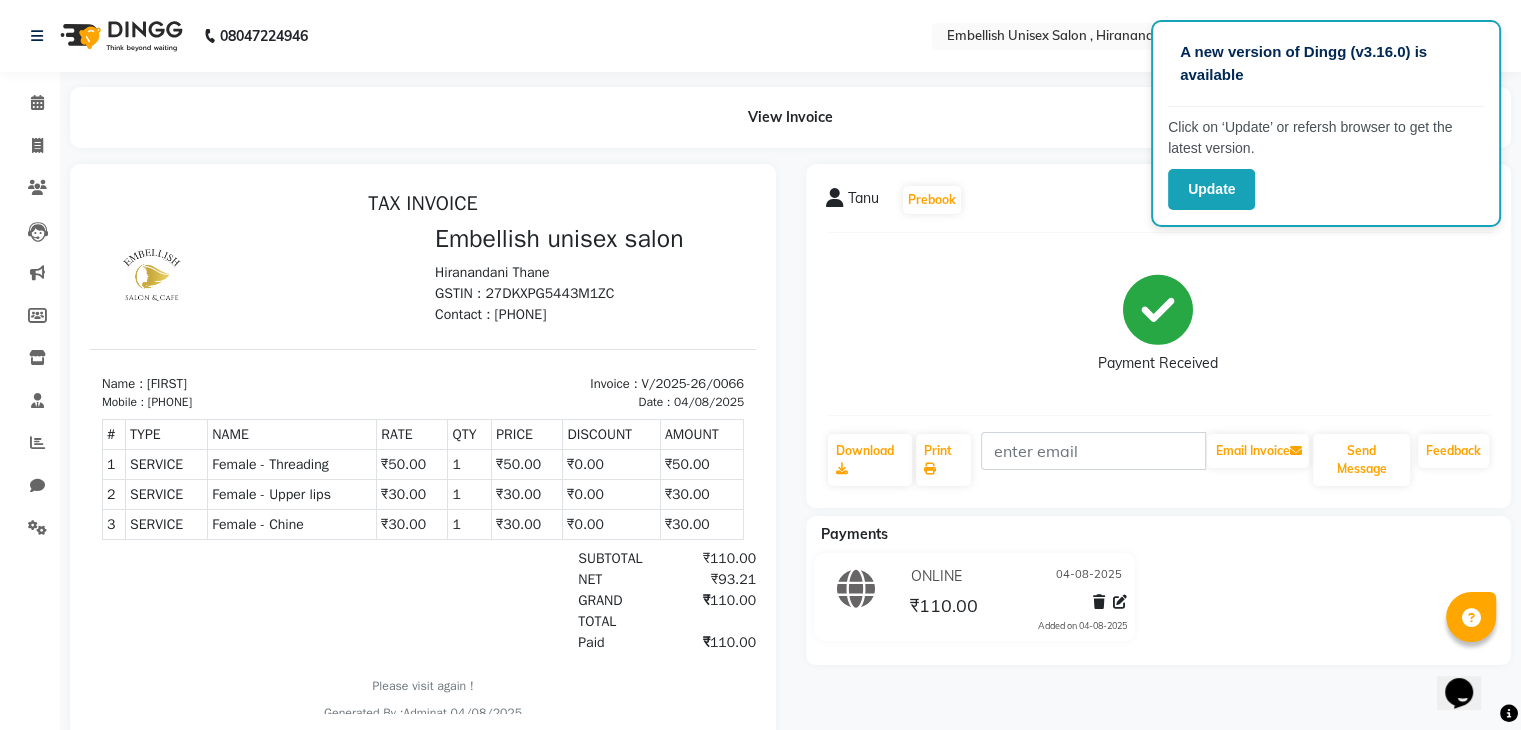 select on "service" 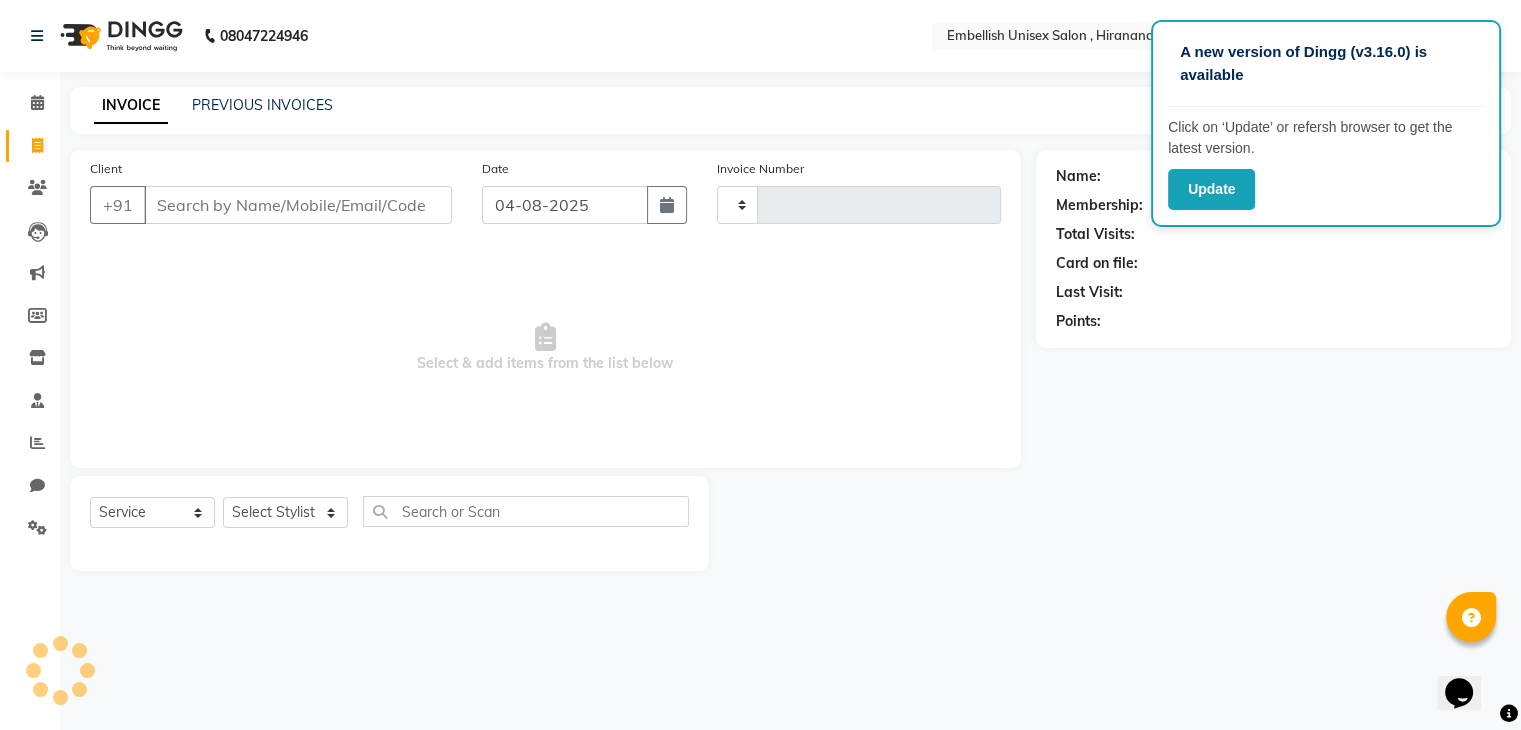 type on "0067" 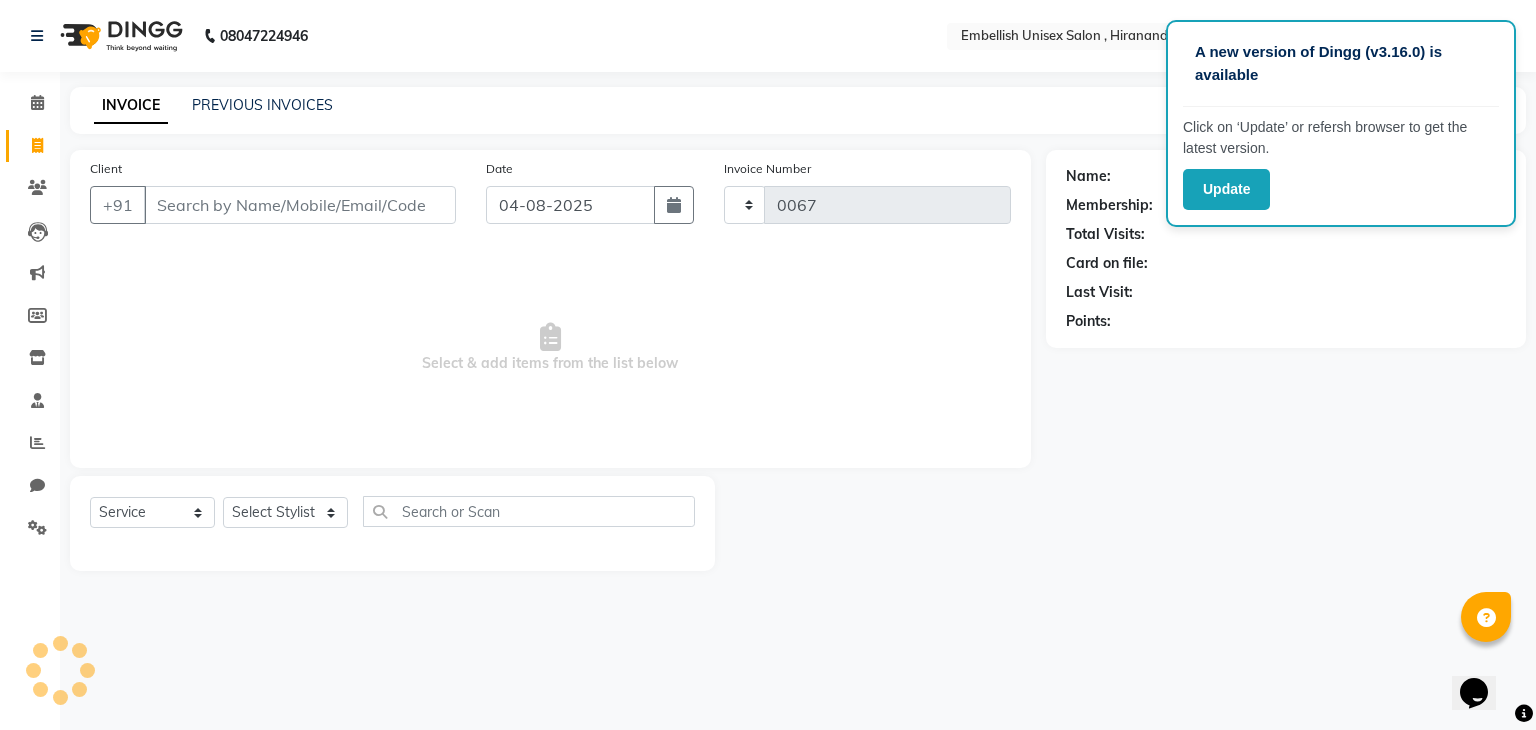 select on "8665" 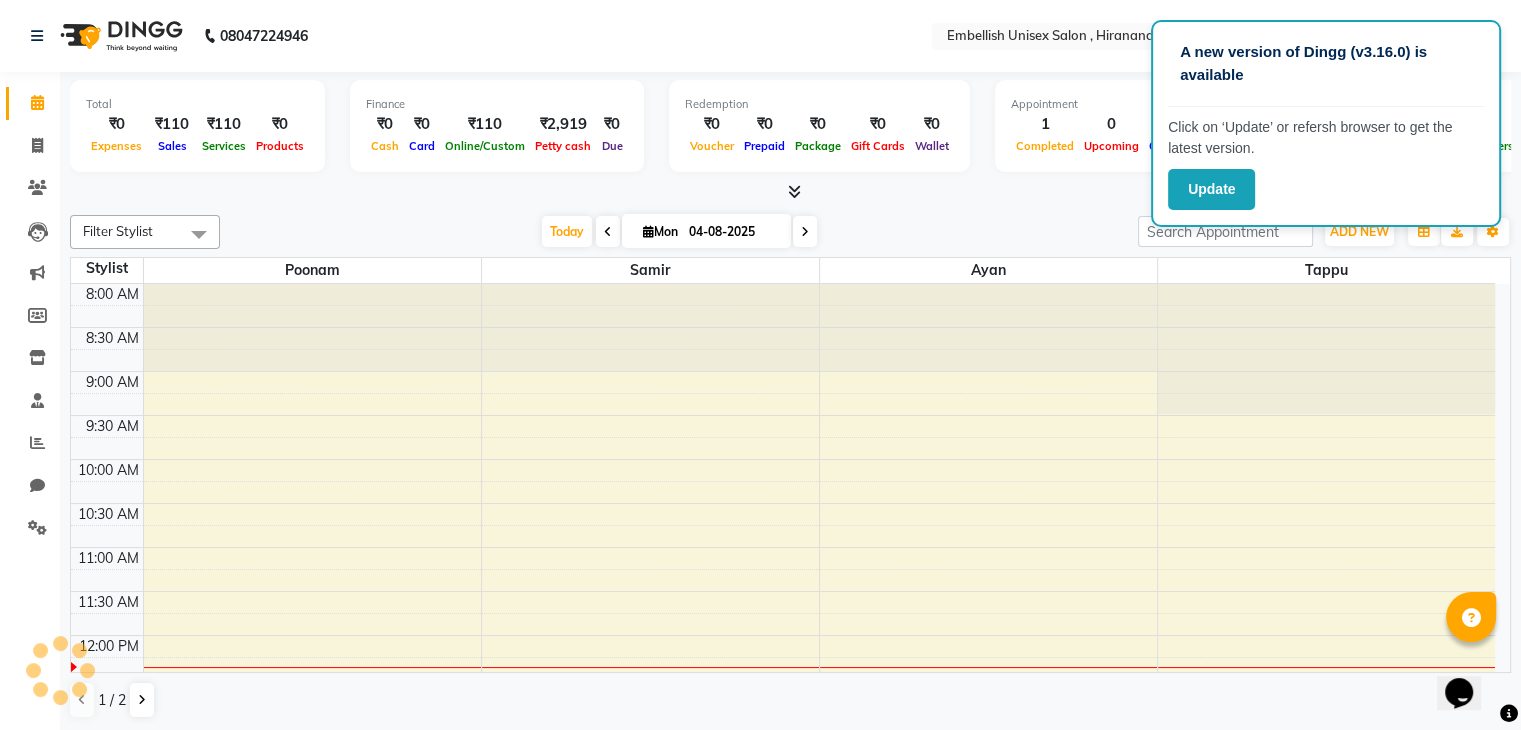 scroll, scrollTop: 350, scrollLeft: 0, axis: vertical 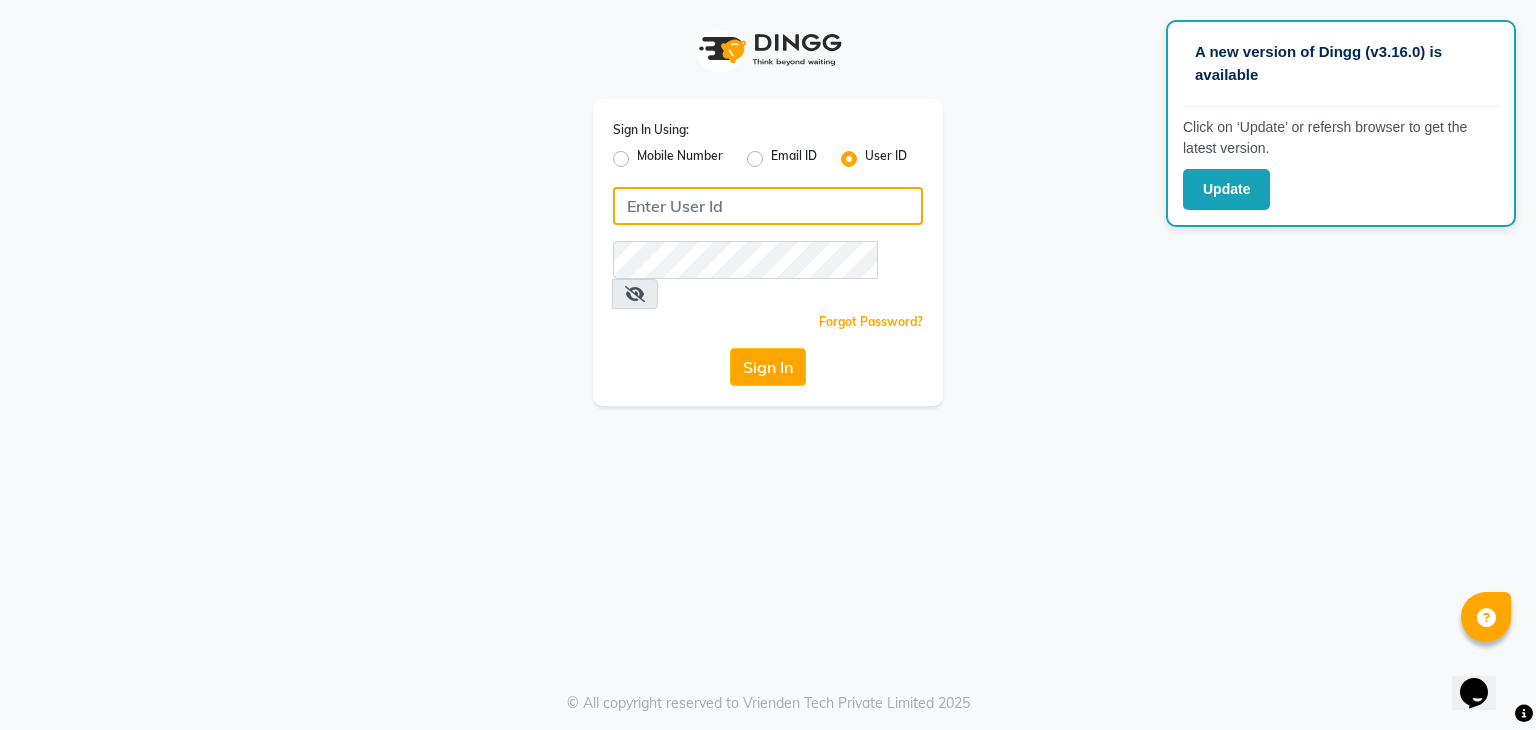 type on "embellishunisexsalon" 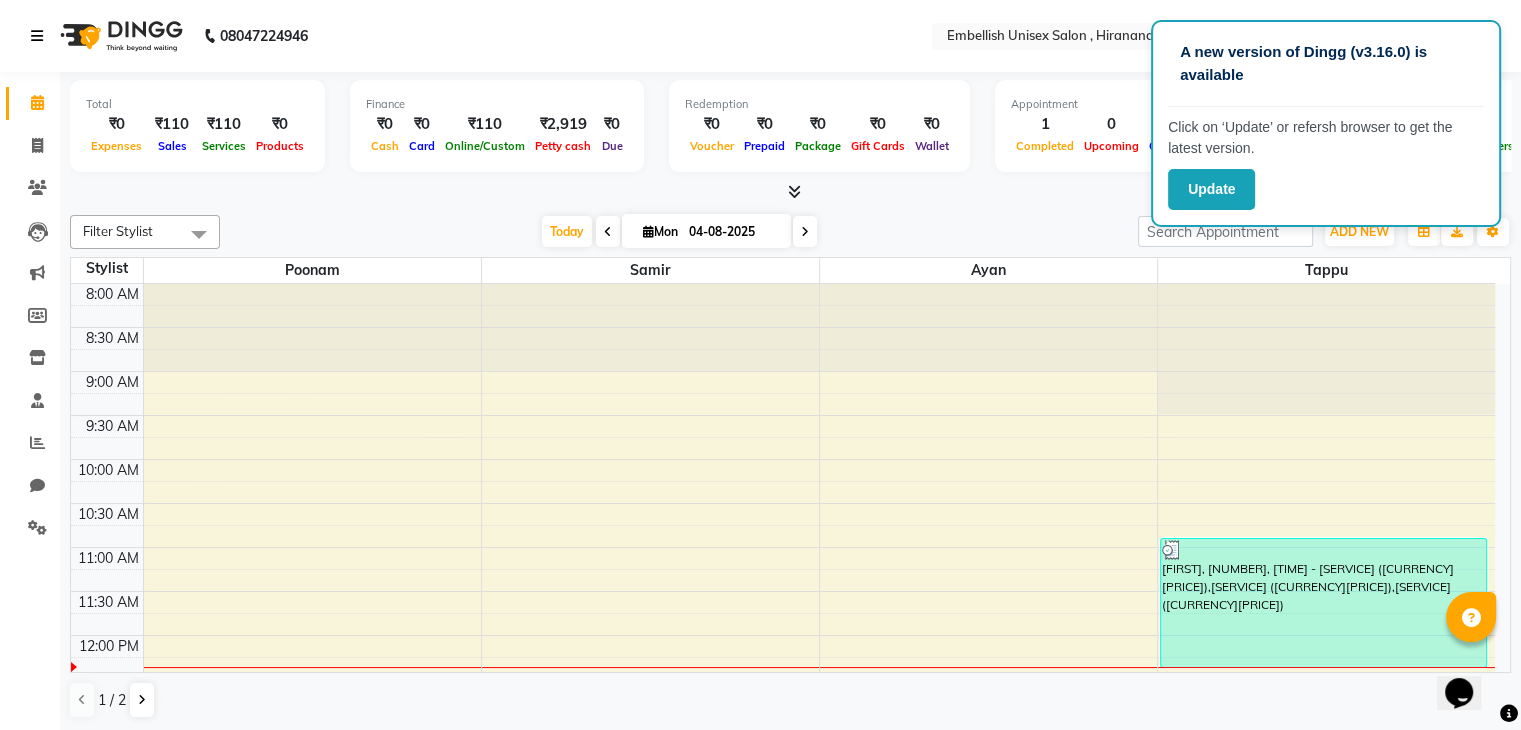 click at bounding box center [37, 36] 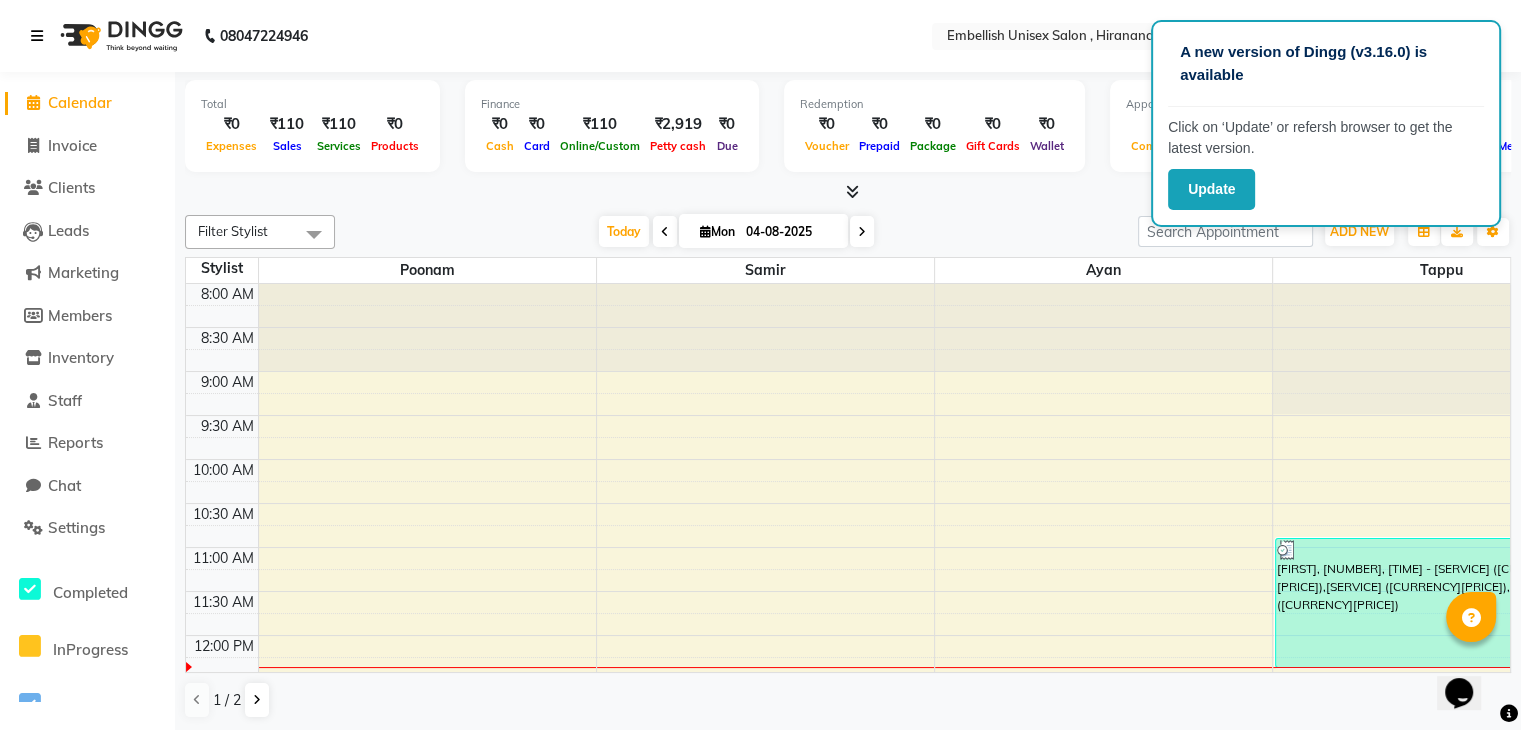 click at bounding box center [37, 36] 